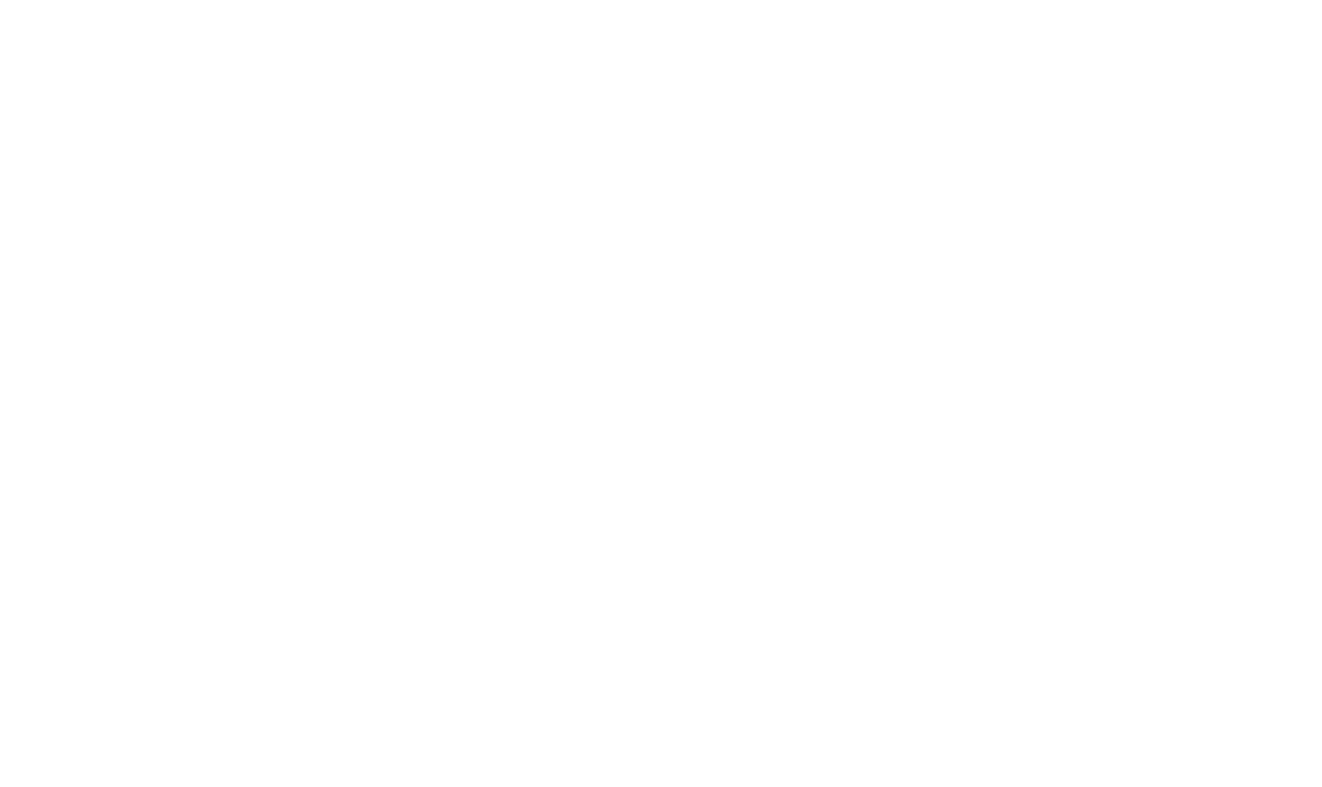 scroll, scrollTop: 0, scrollLeft: 0, axis: both 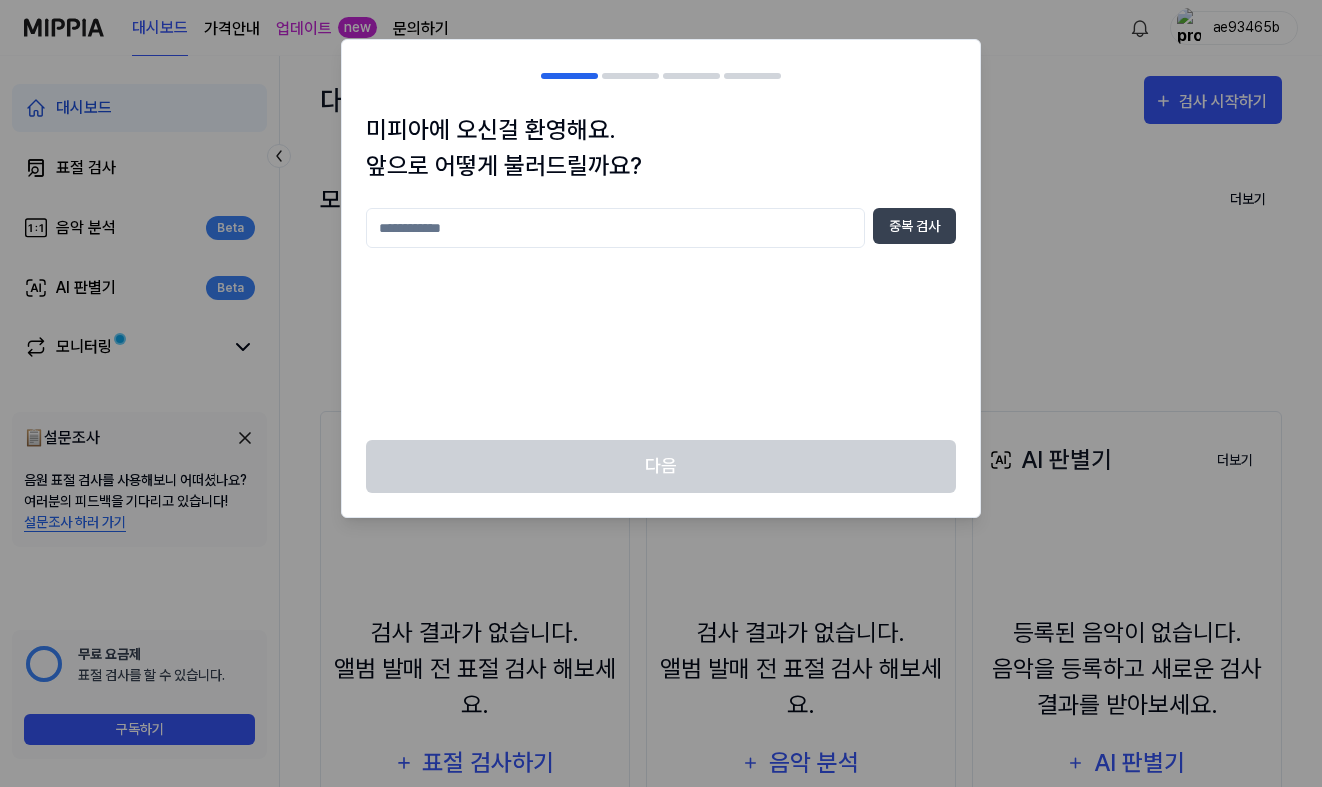 click at bounding box center [615, 228] 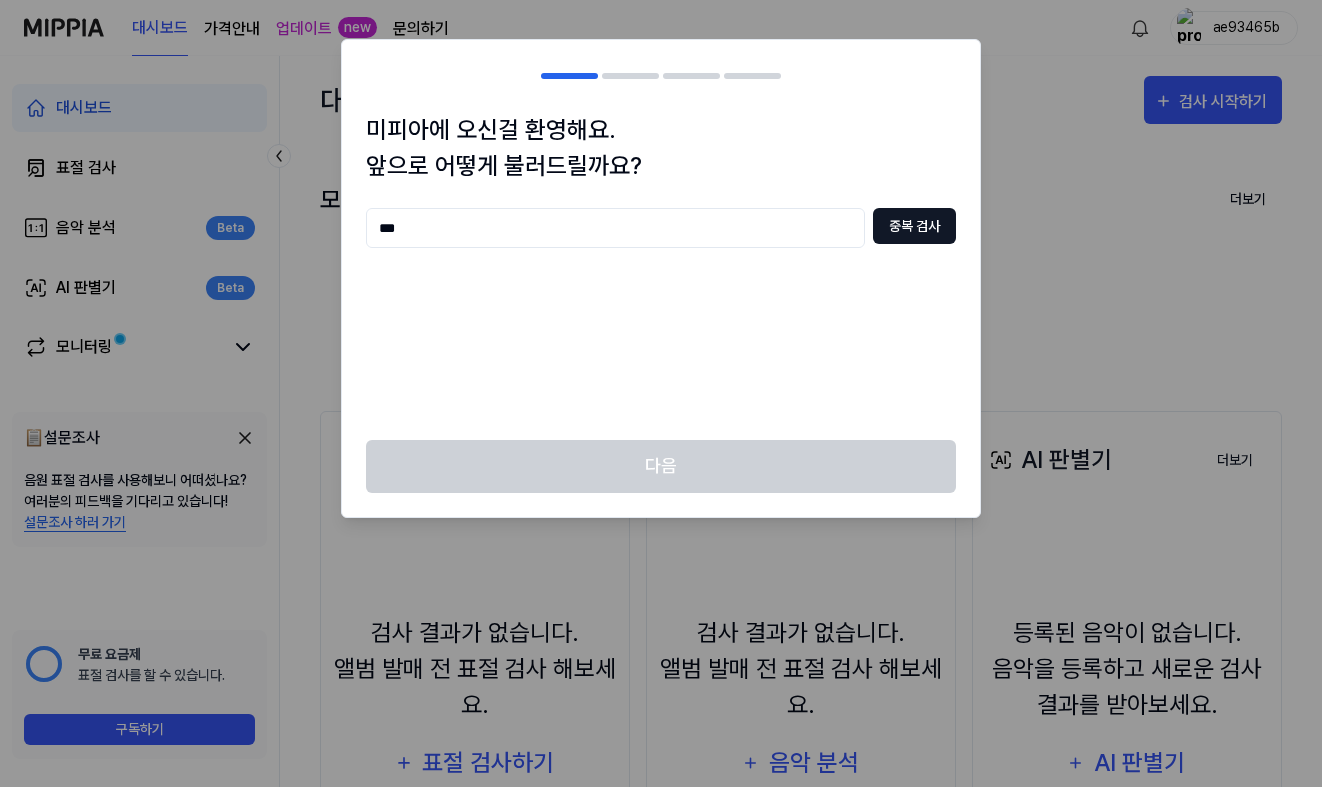 type on "***" 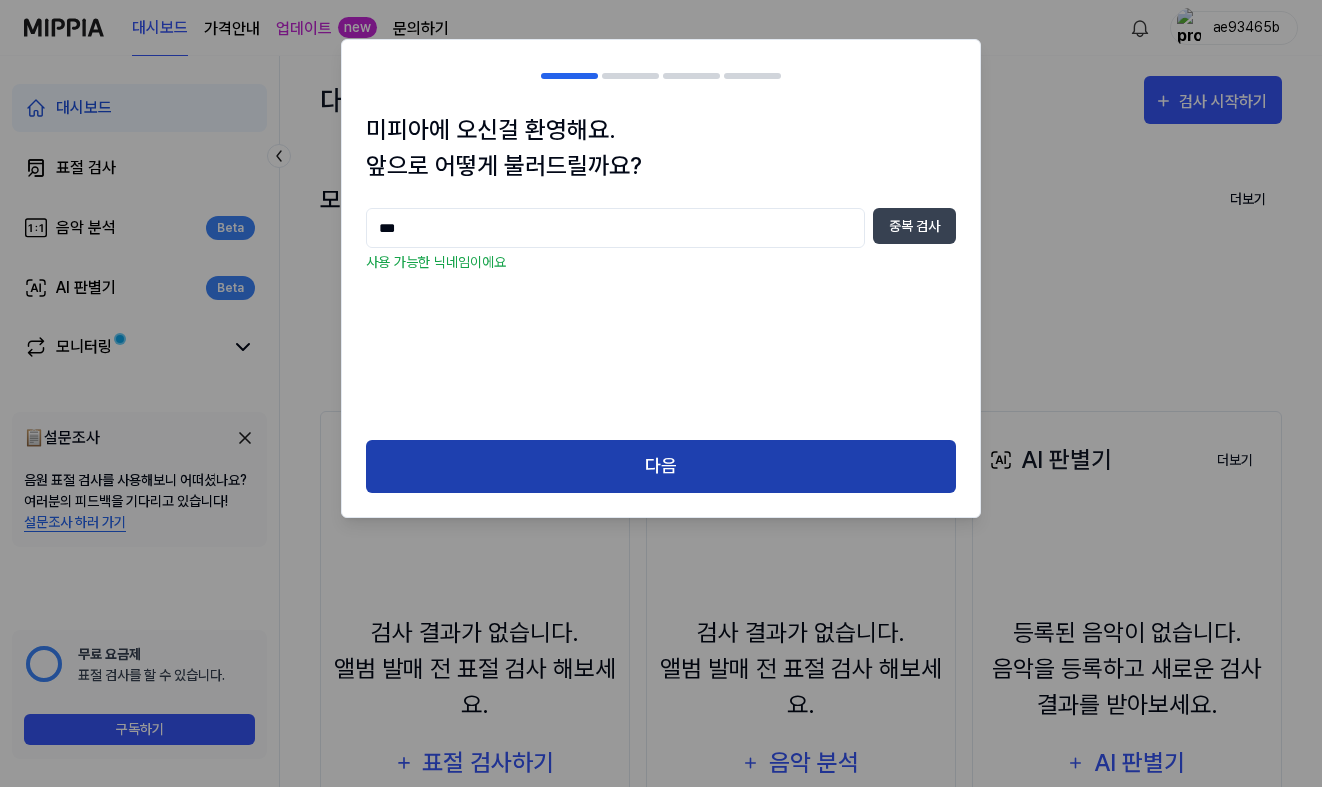 click on "다음" at bounding box center [661, 466] 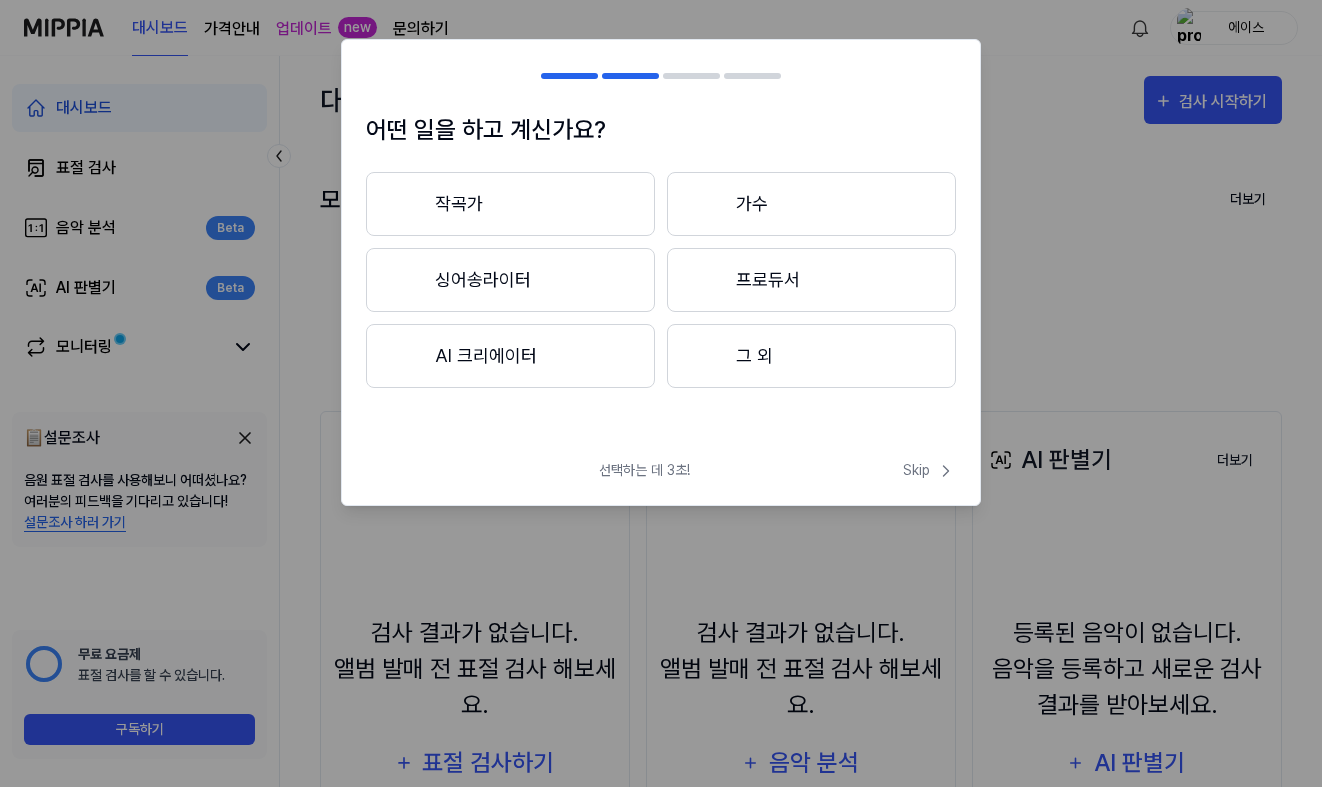 click on "작곡가" at bounding box center (510, 204) 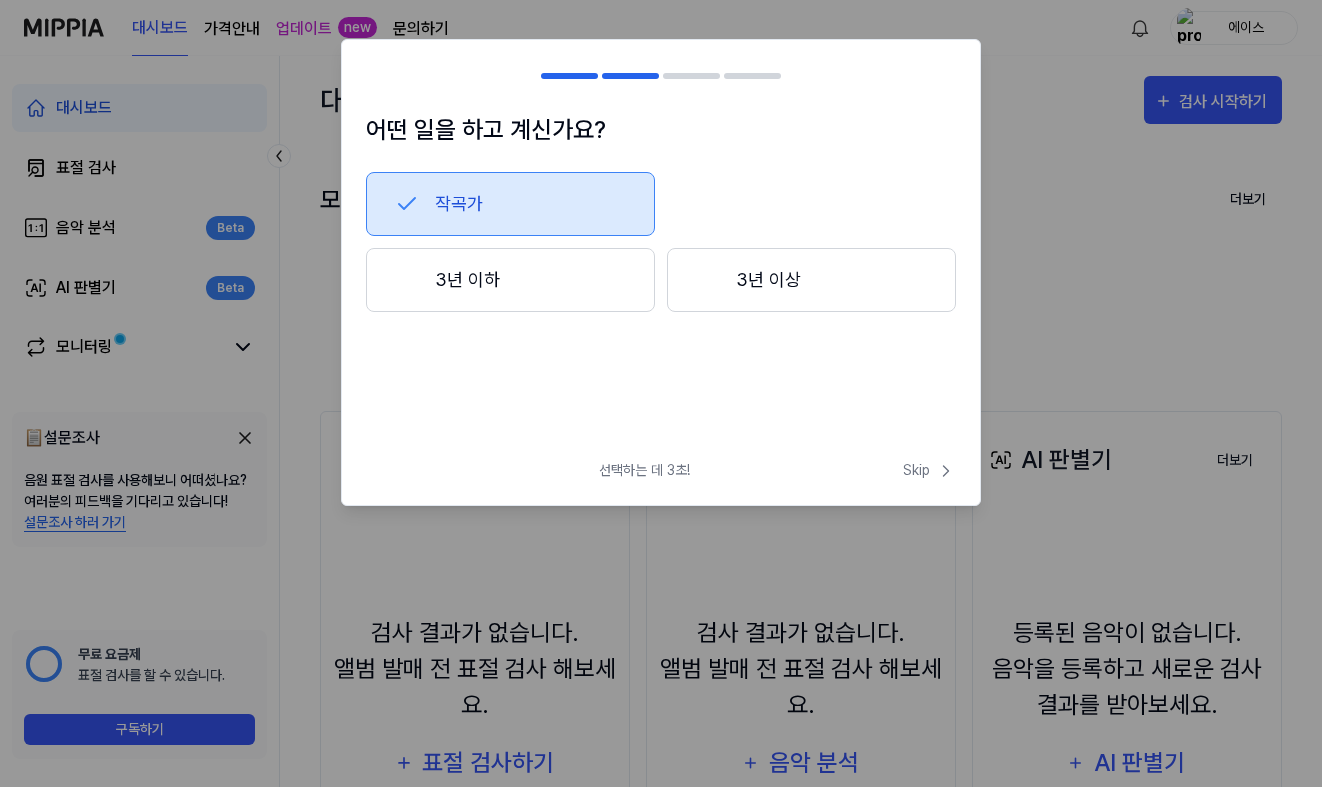 click on "3년 이상" at bounding box center [811, 280] 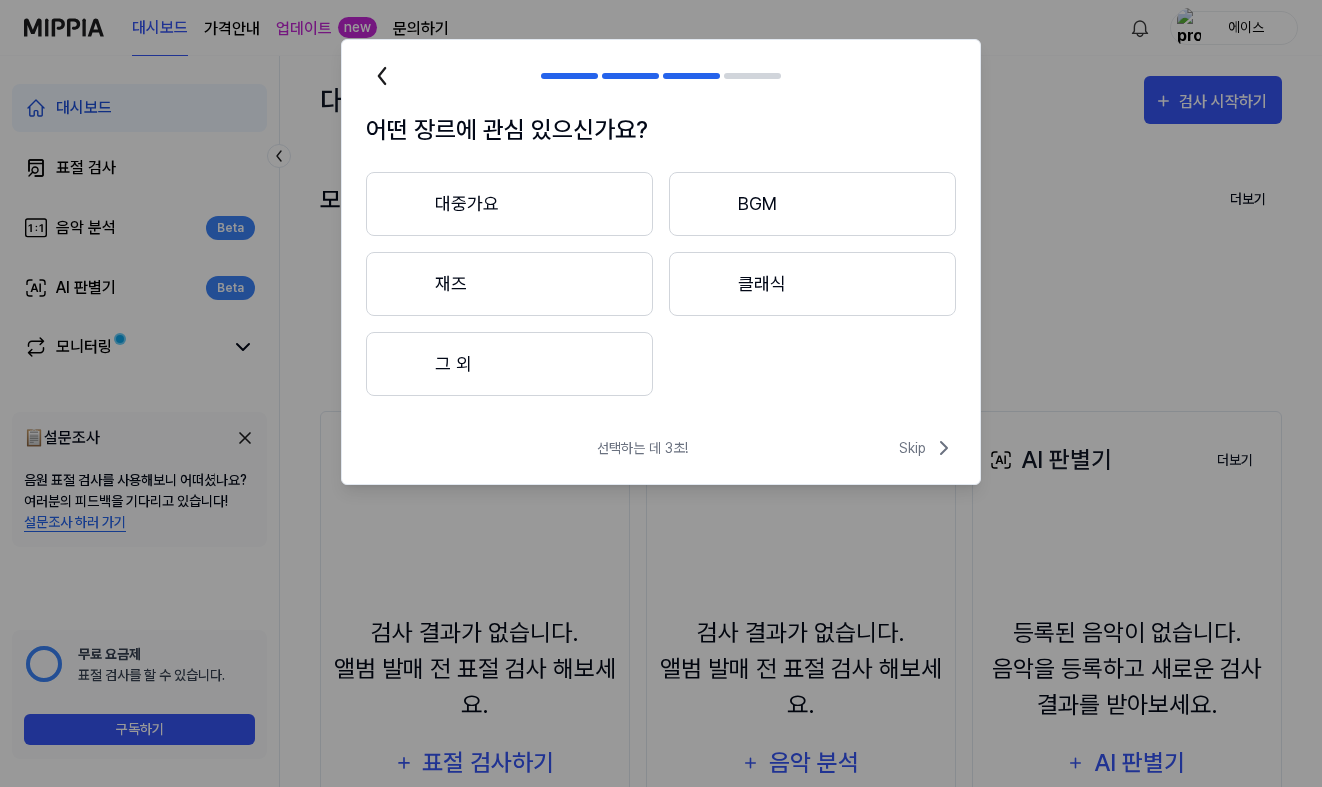 click on "클래식" at bounding box center [812, 284] 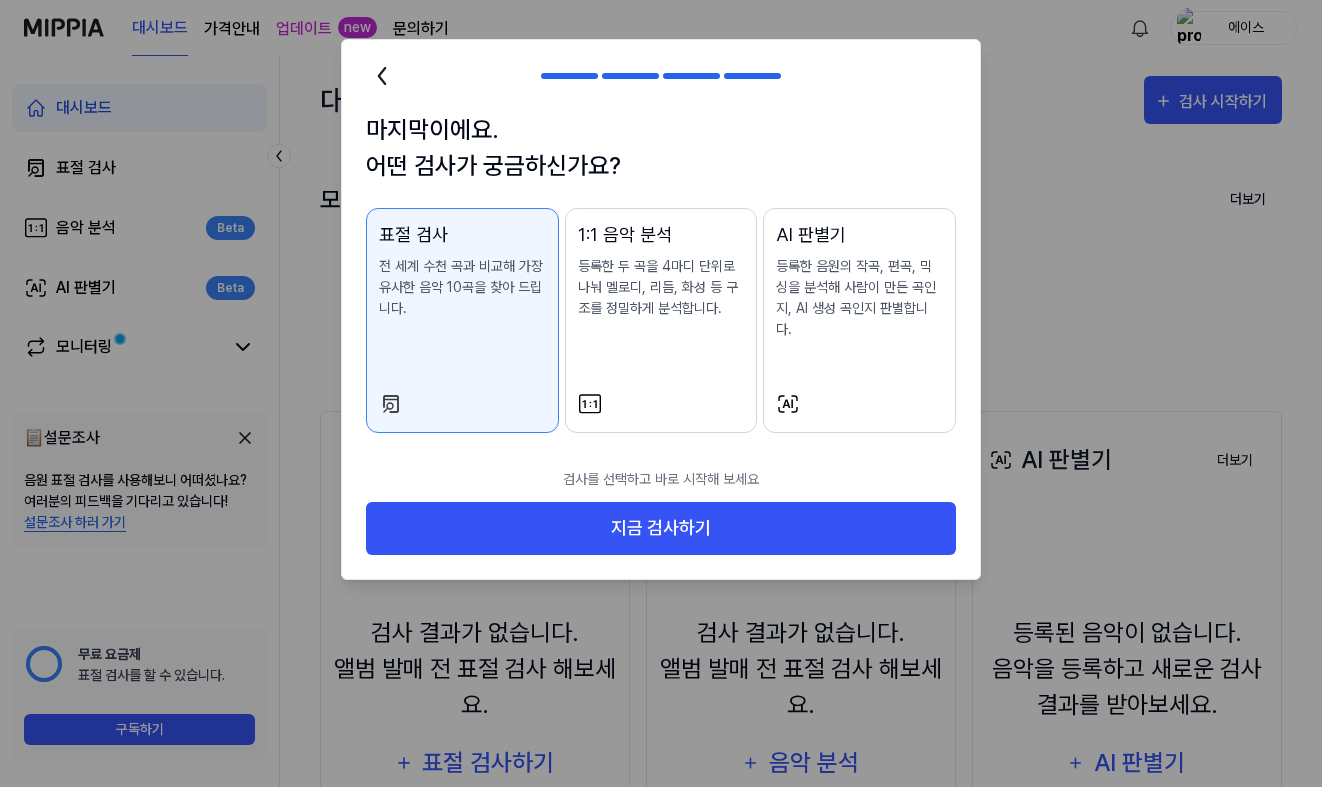 click 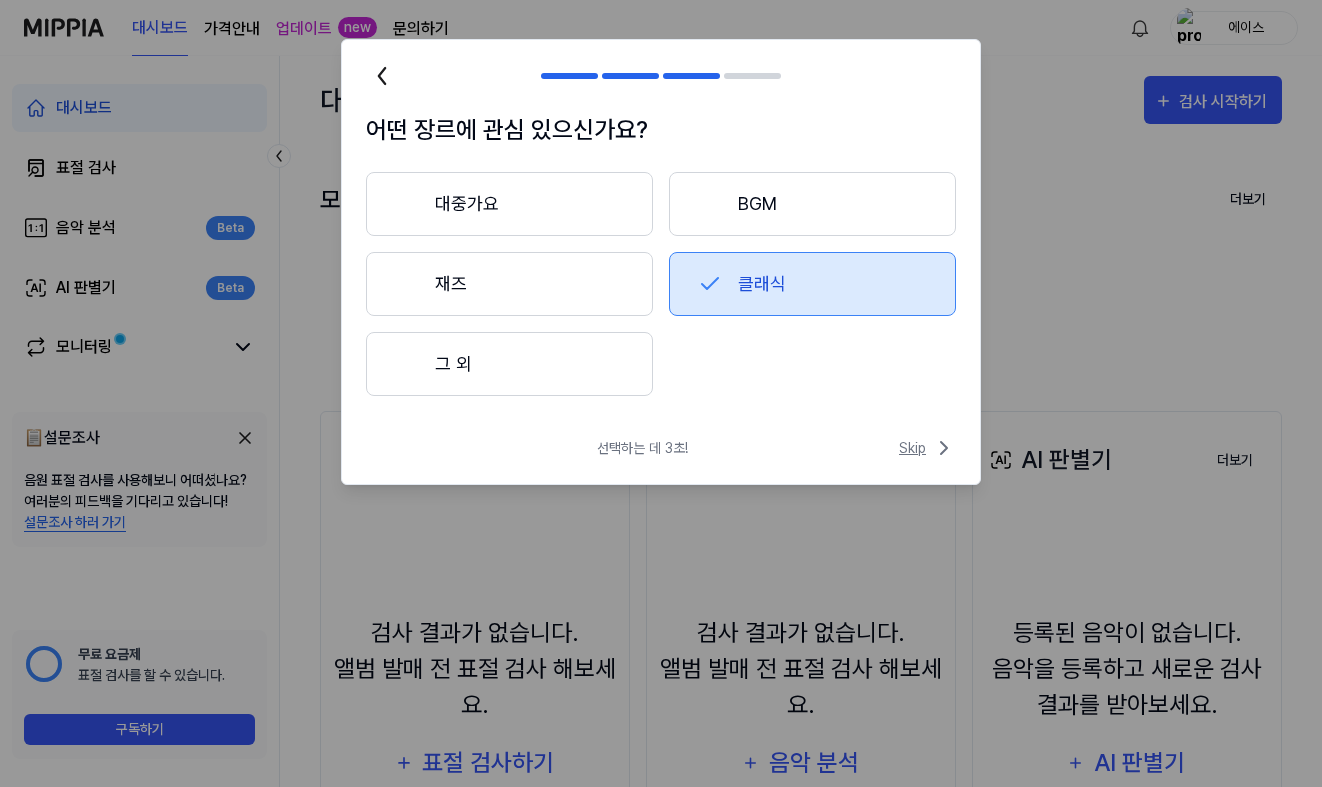 click on "Skip" at bounding box center [927, 448] 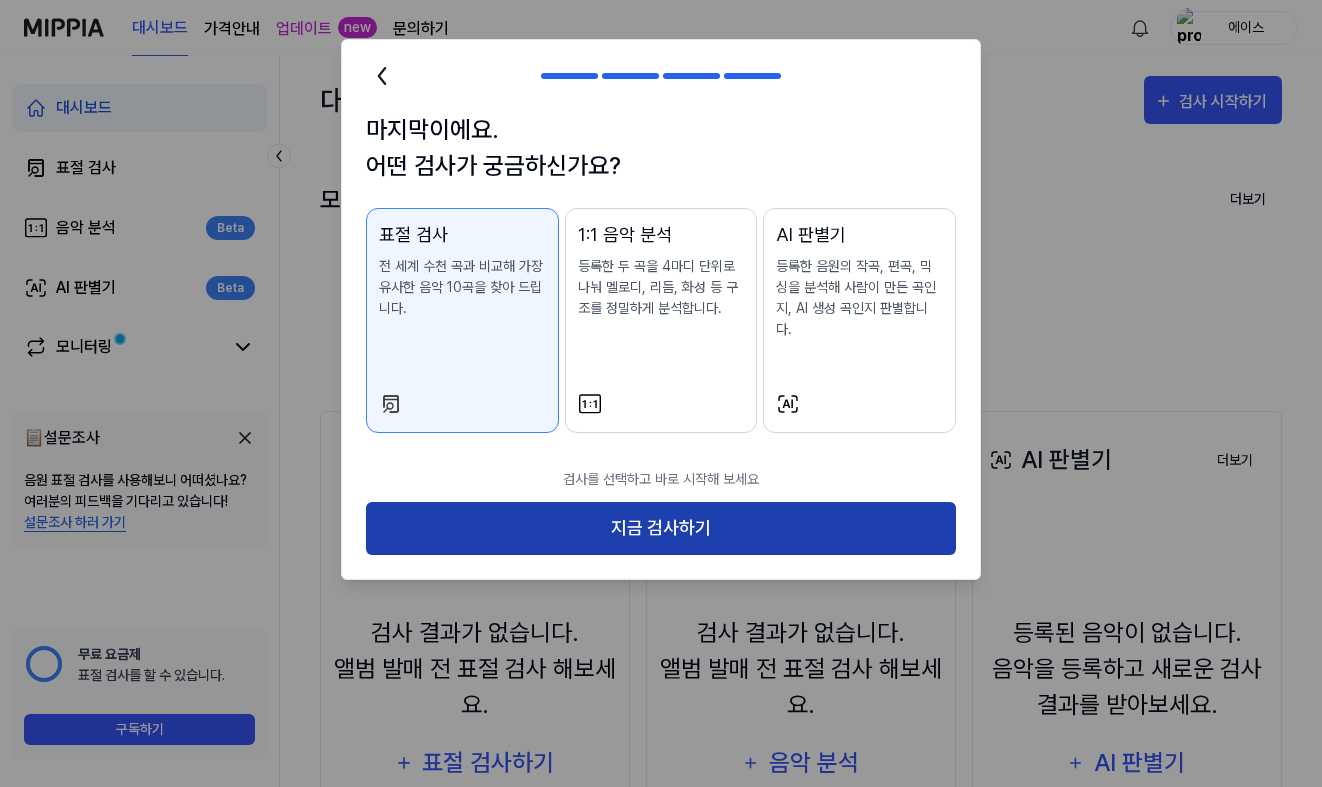 click on "지금 검사하기" at bounding box center (661, 528) 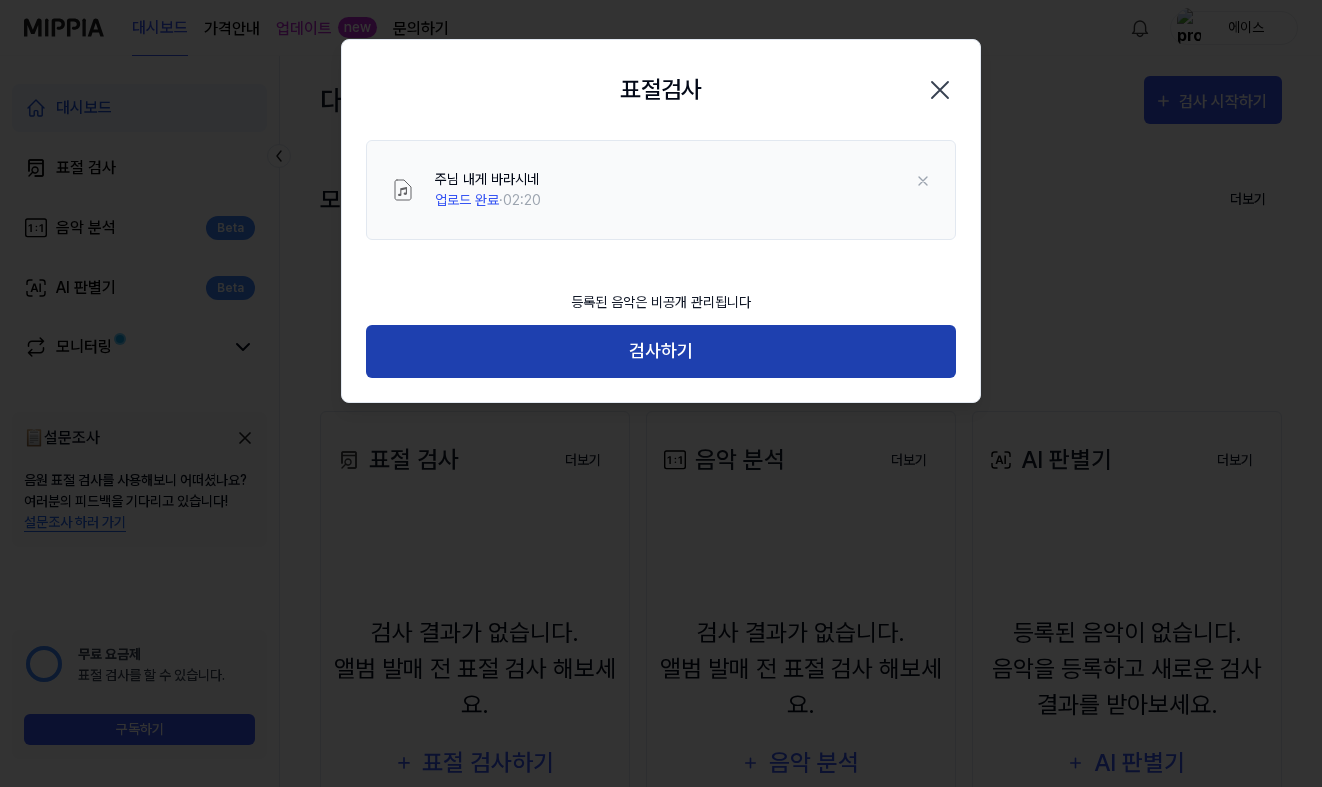 click on "검사하기" at bounding box center [661, 351] 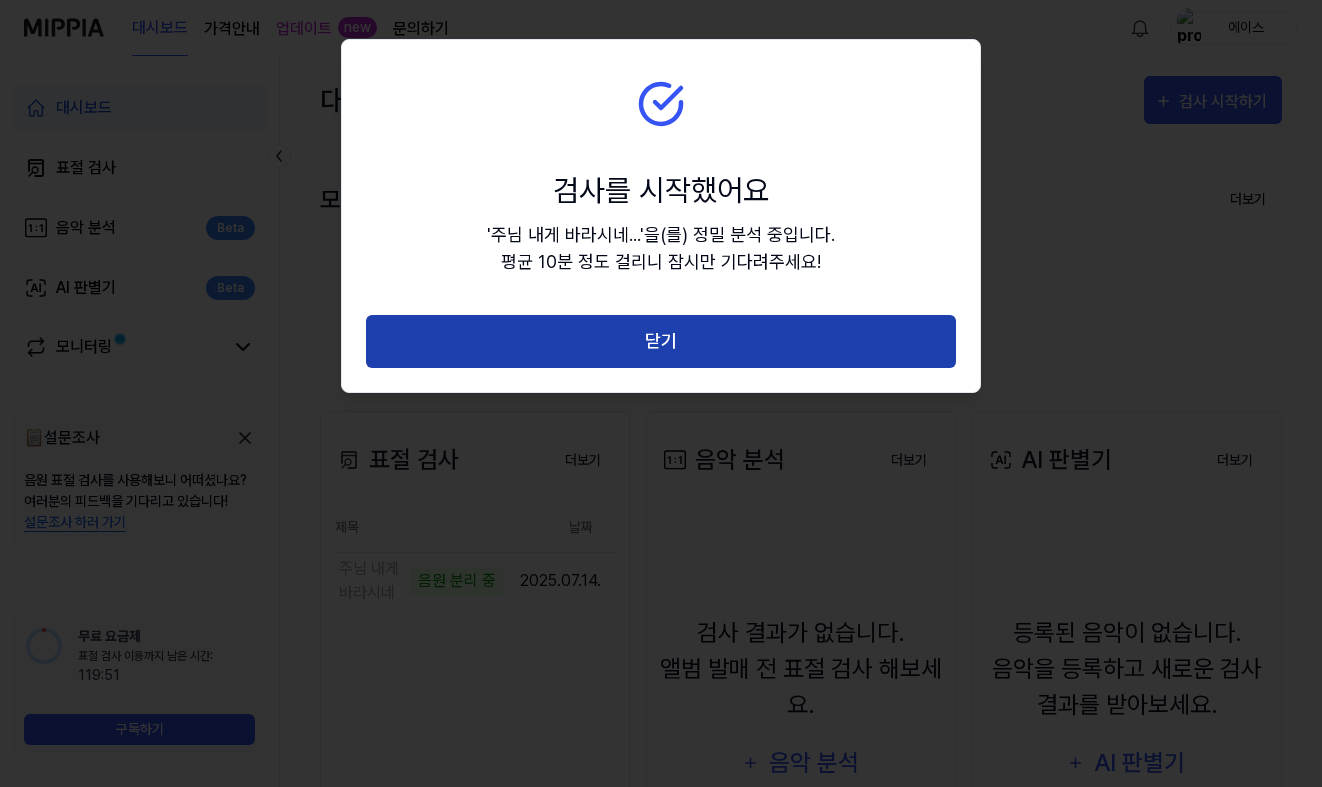 click on "닫기" at bounding box center [661, 341] 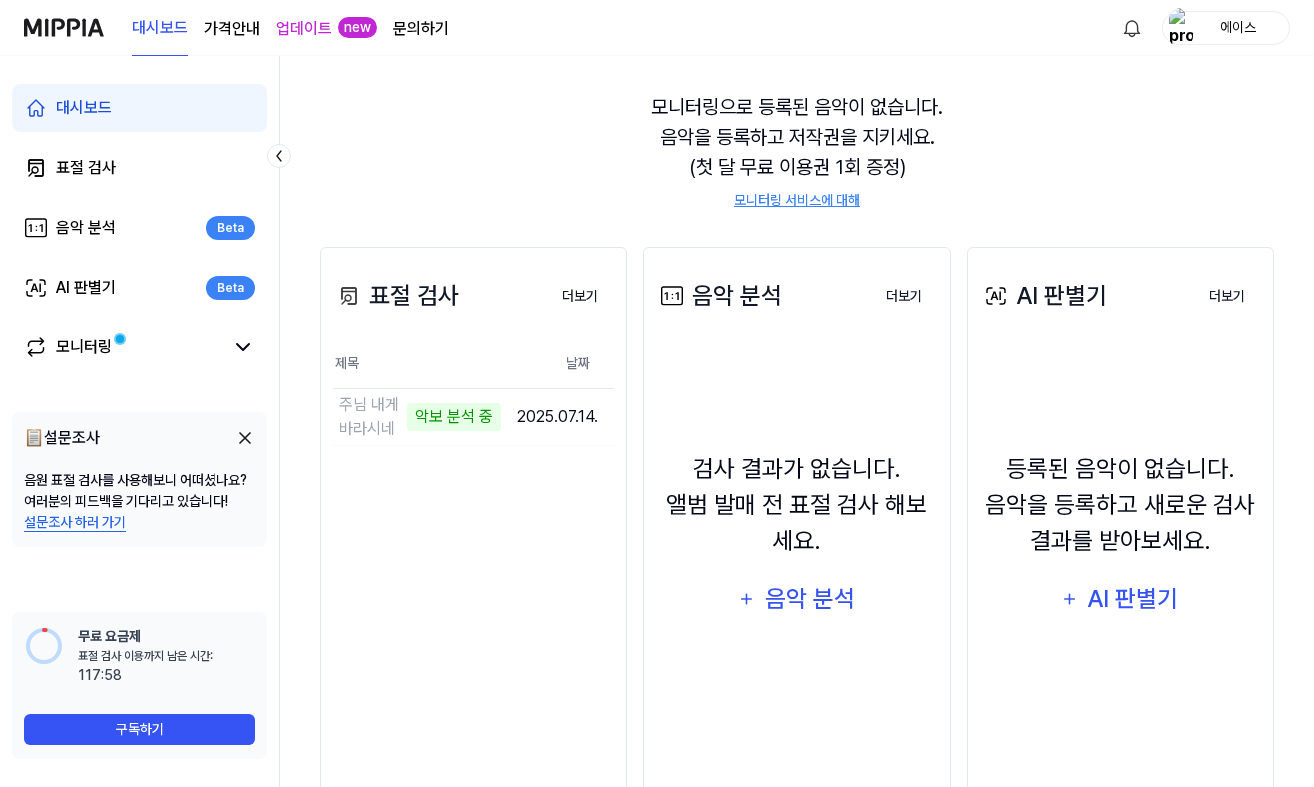 scroll, scrollTop: 176, scrollLeft: 0, axis: vertical 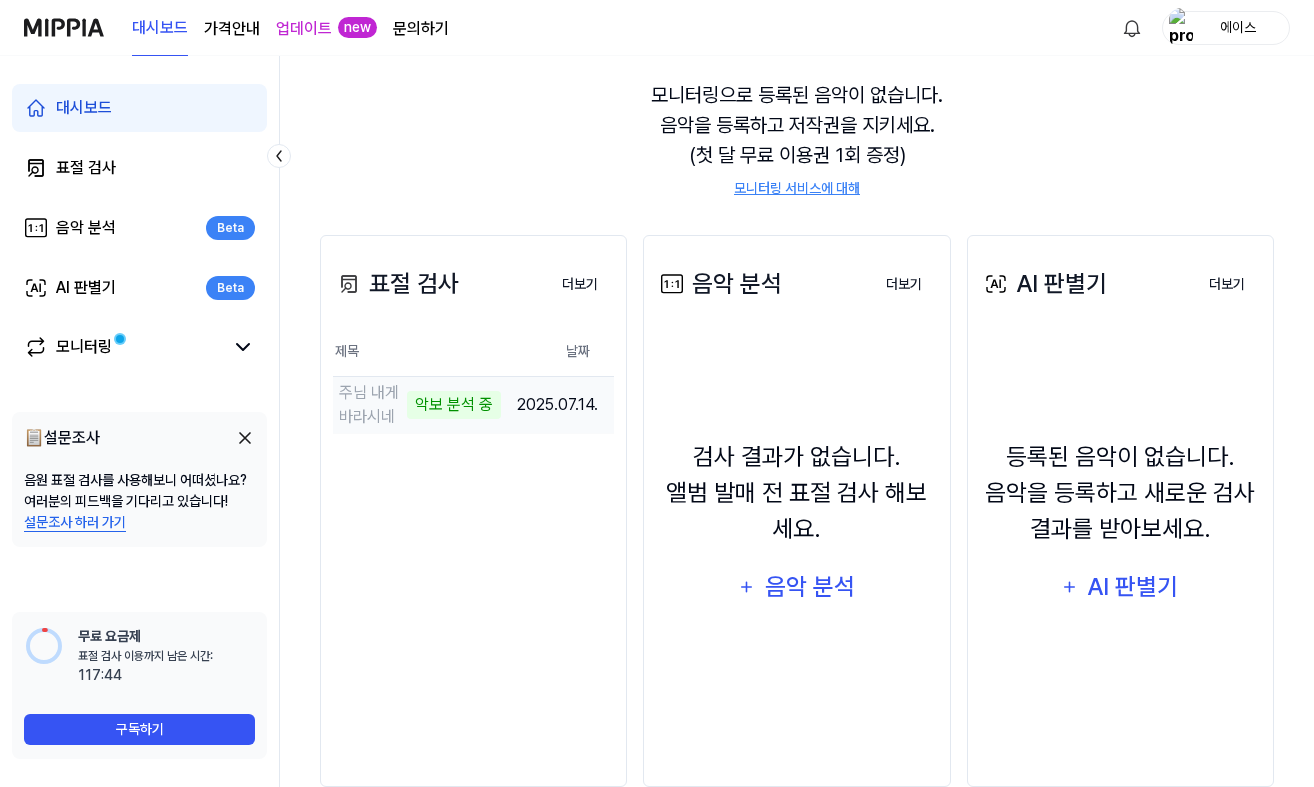 click on "2025.07.14." at bounding box center [557, 404] 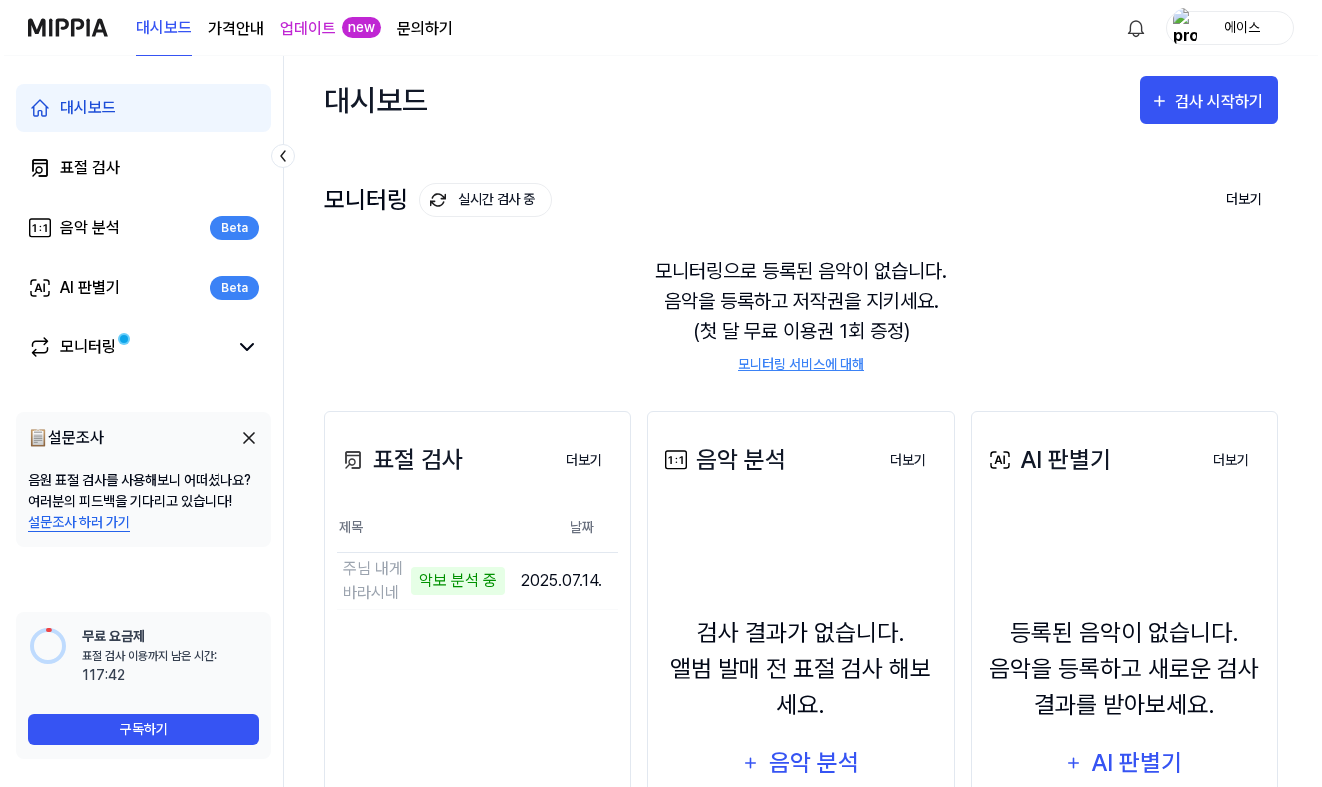 scroll, scrollTop: 0, scrollLeft: 0, axis: both 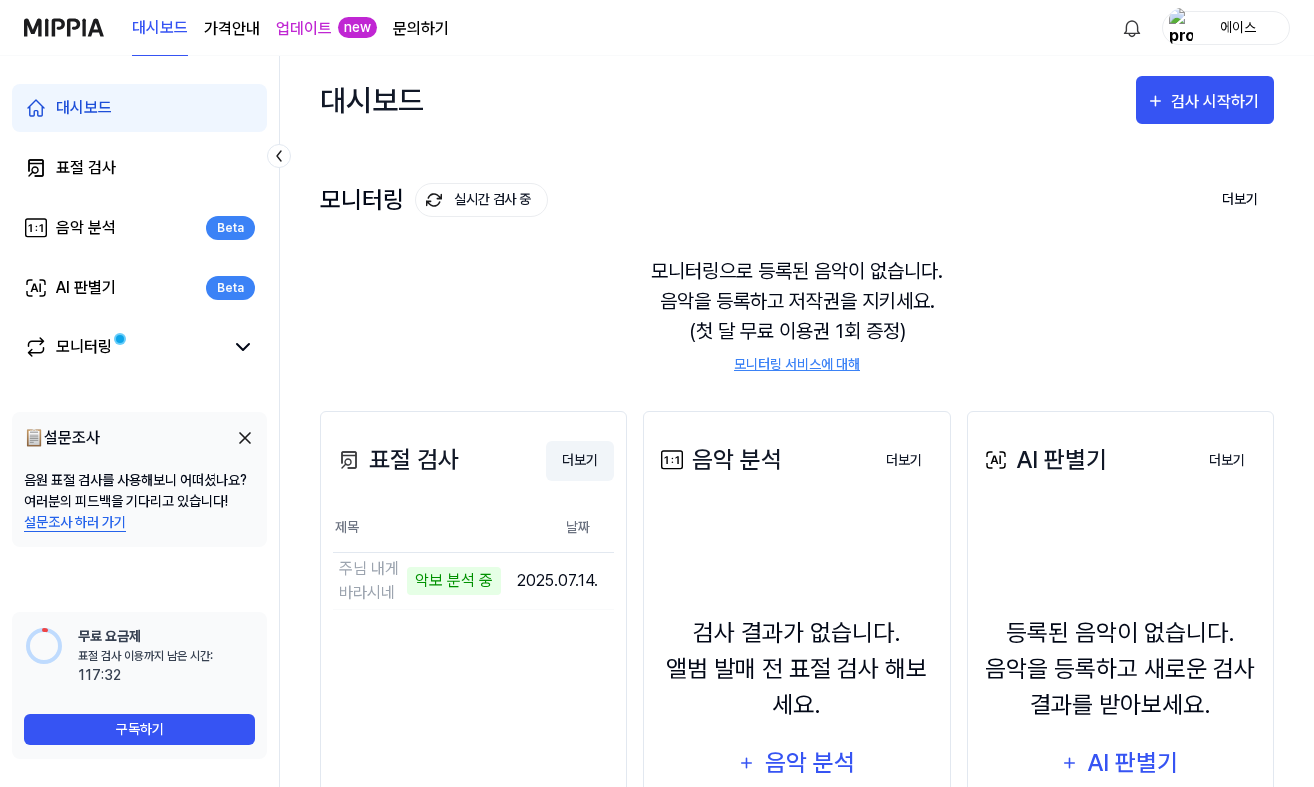 click on "더보기" at bounding box center [580, 461] 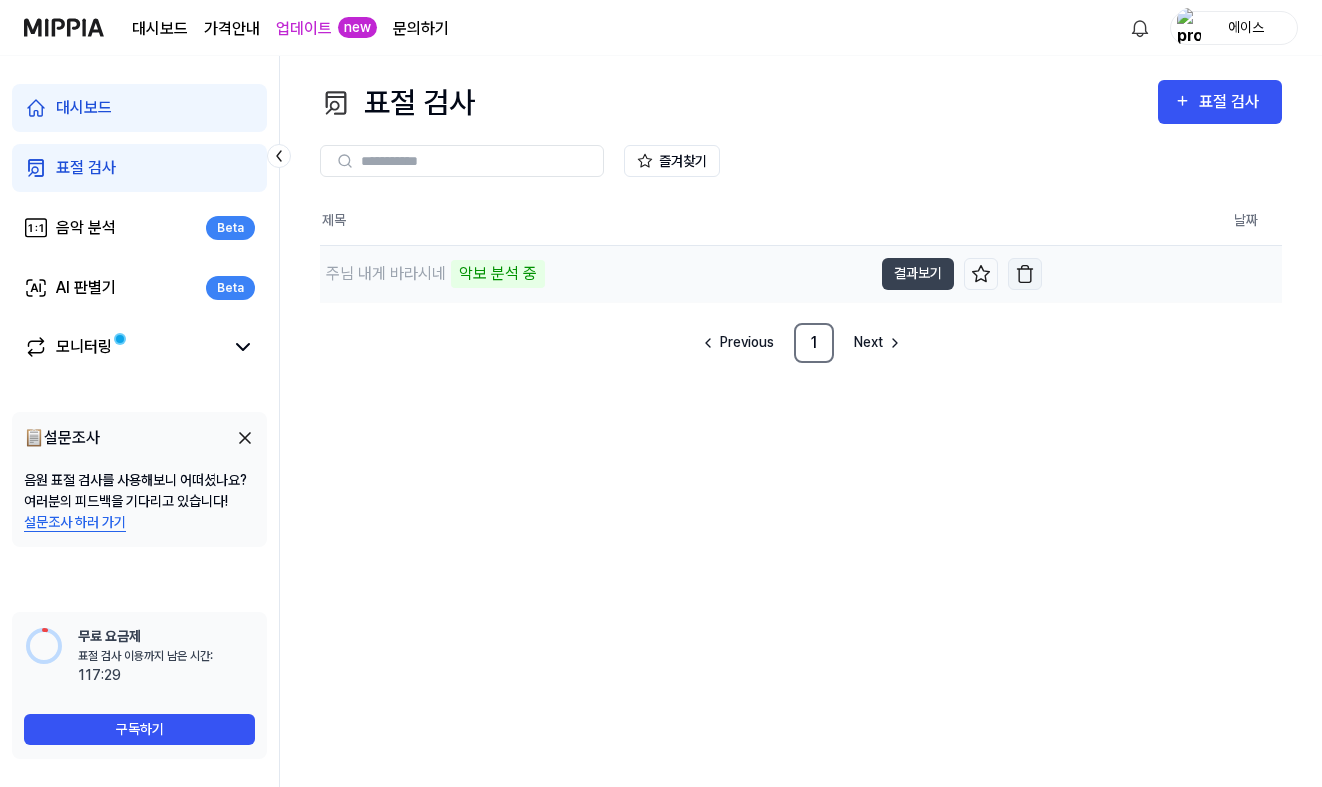 click at bounding box center (1025, 274) 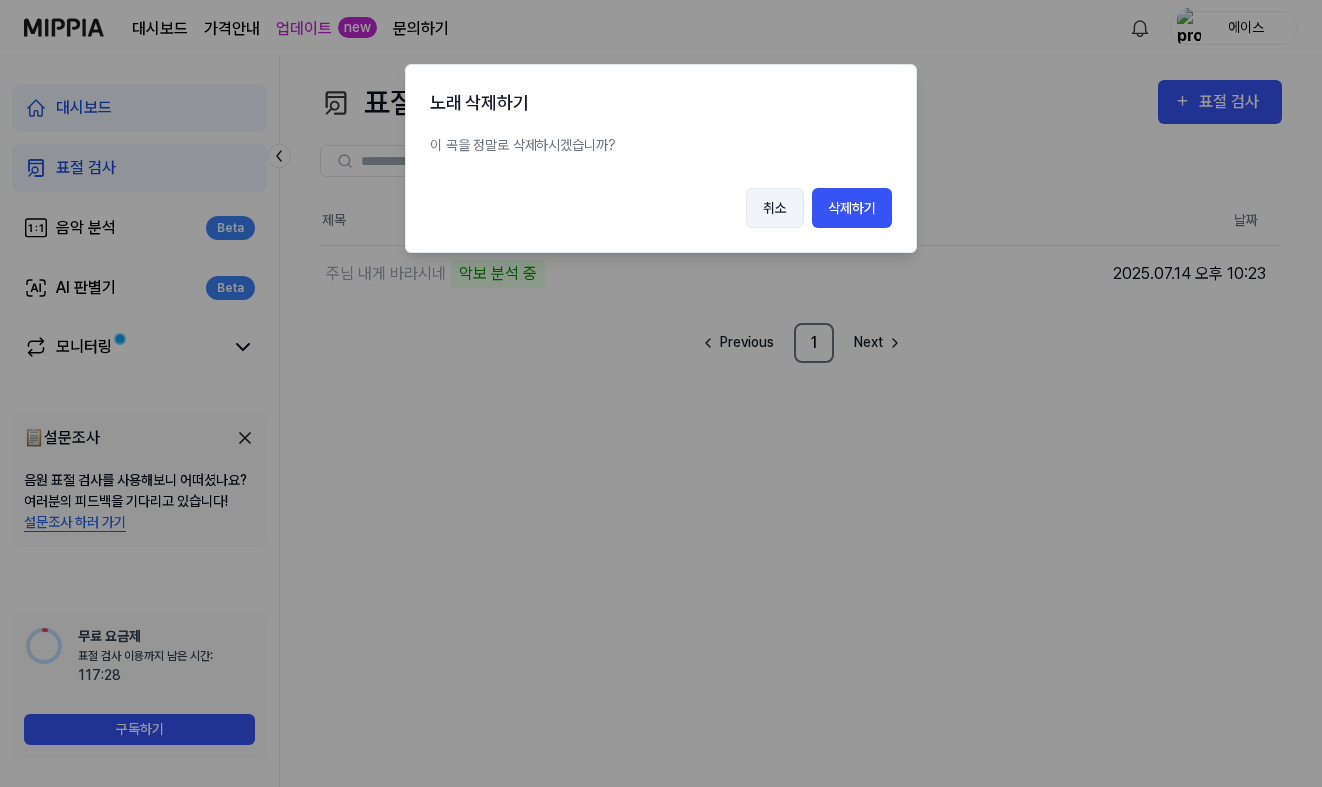 click on "취소" at bounding box center (775, 208) 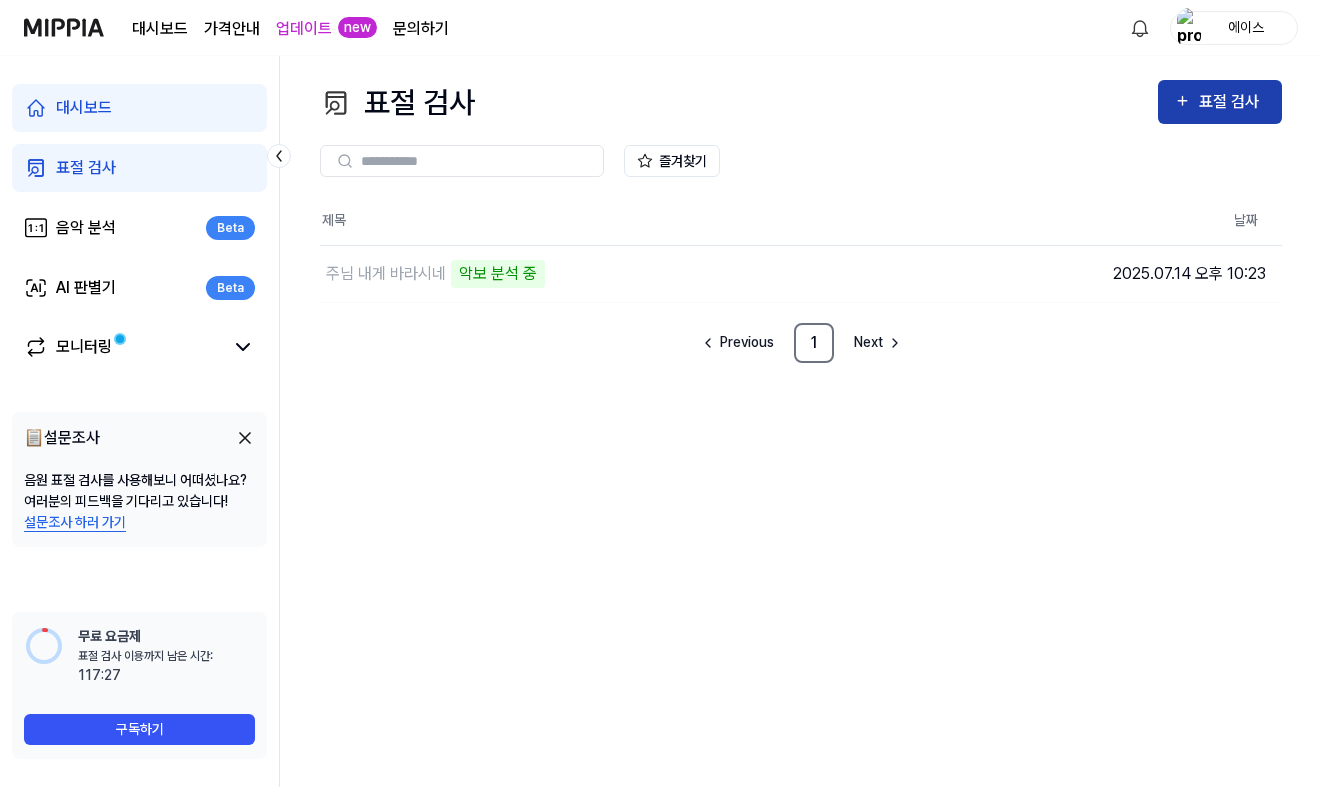click on "표절 검사" at bounding box center (1232, 102) 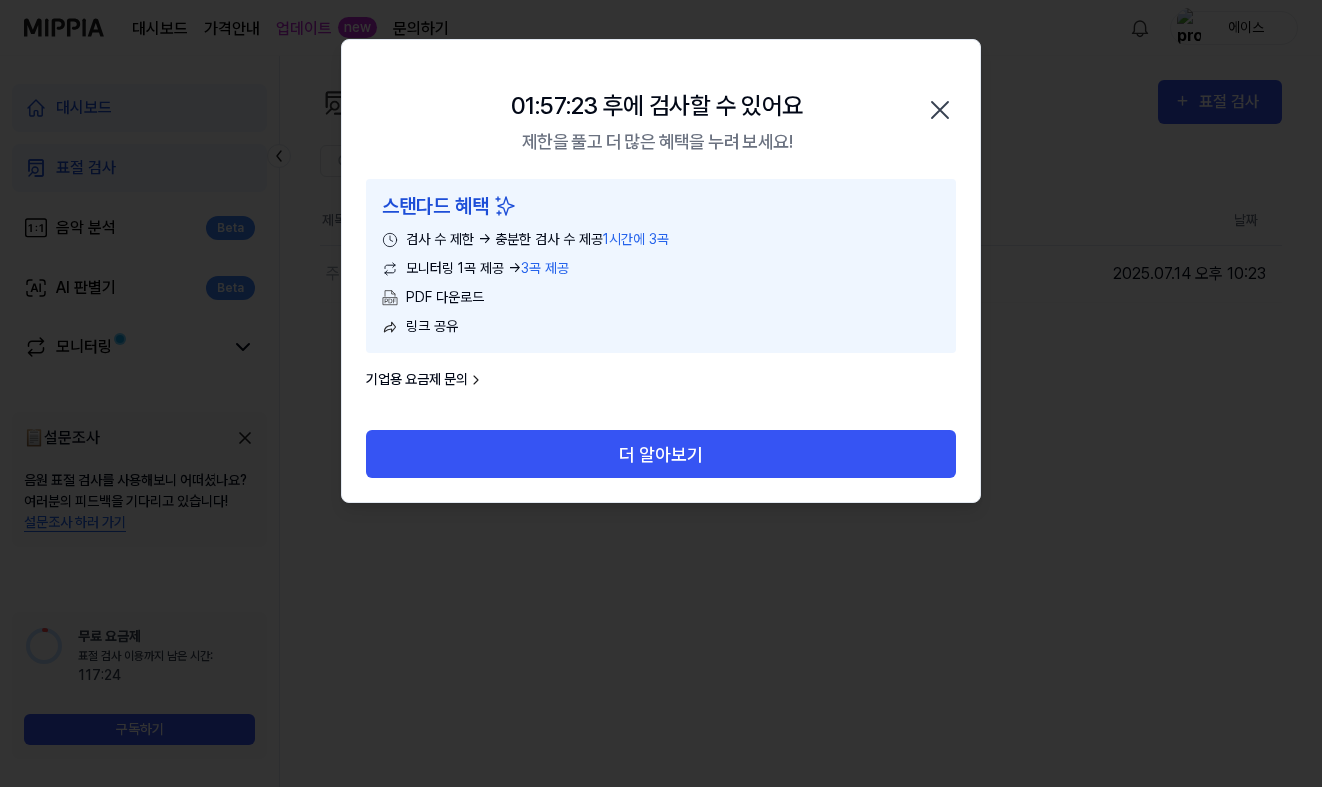 click 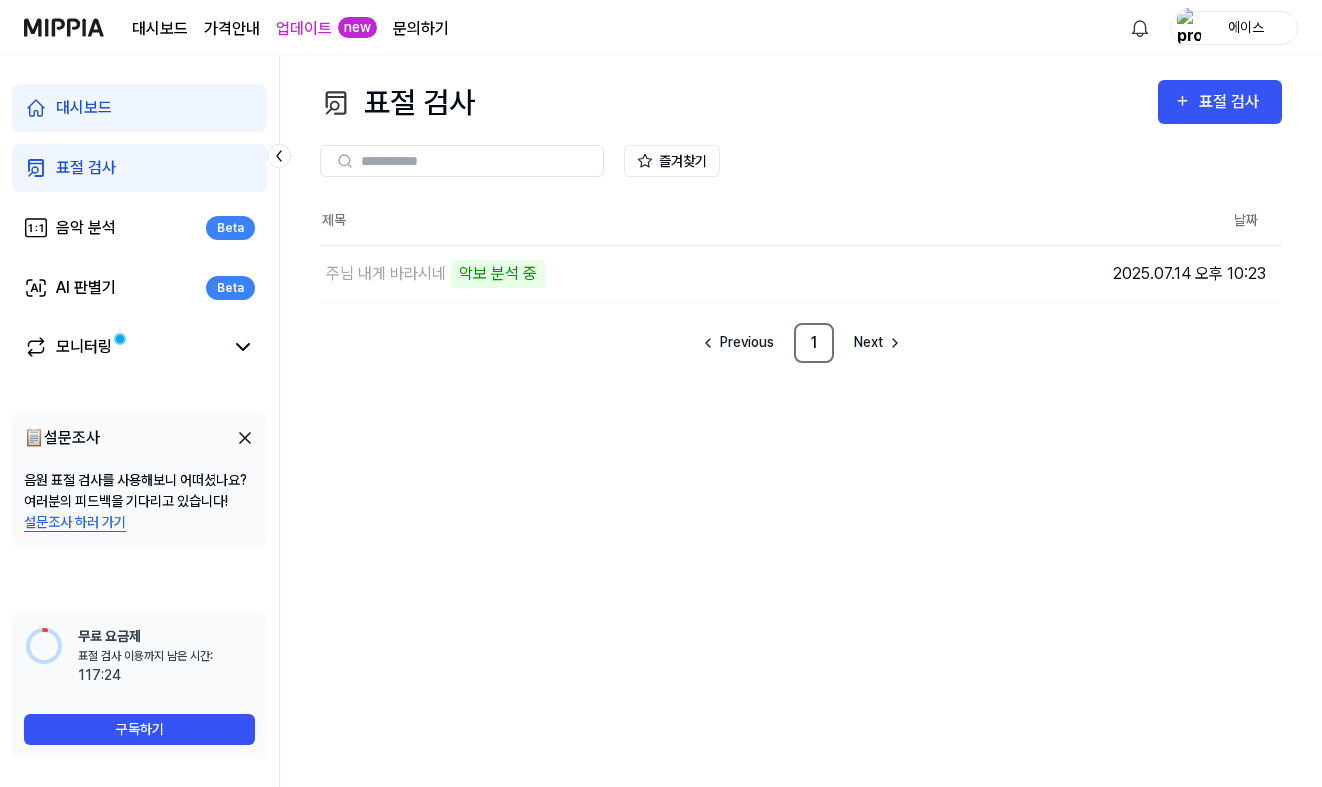 type 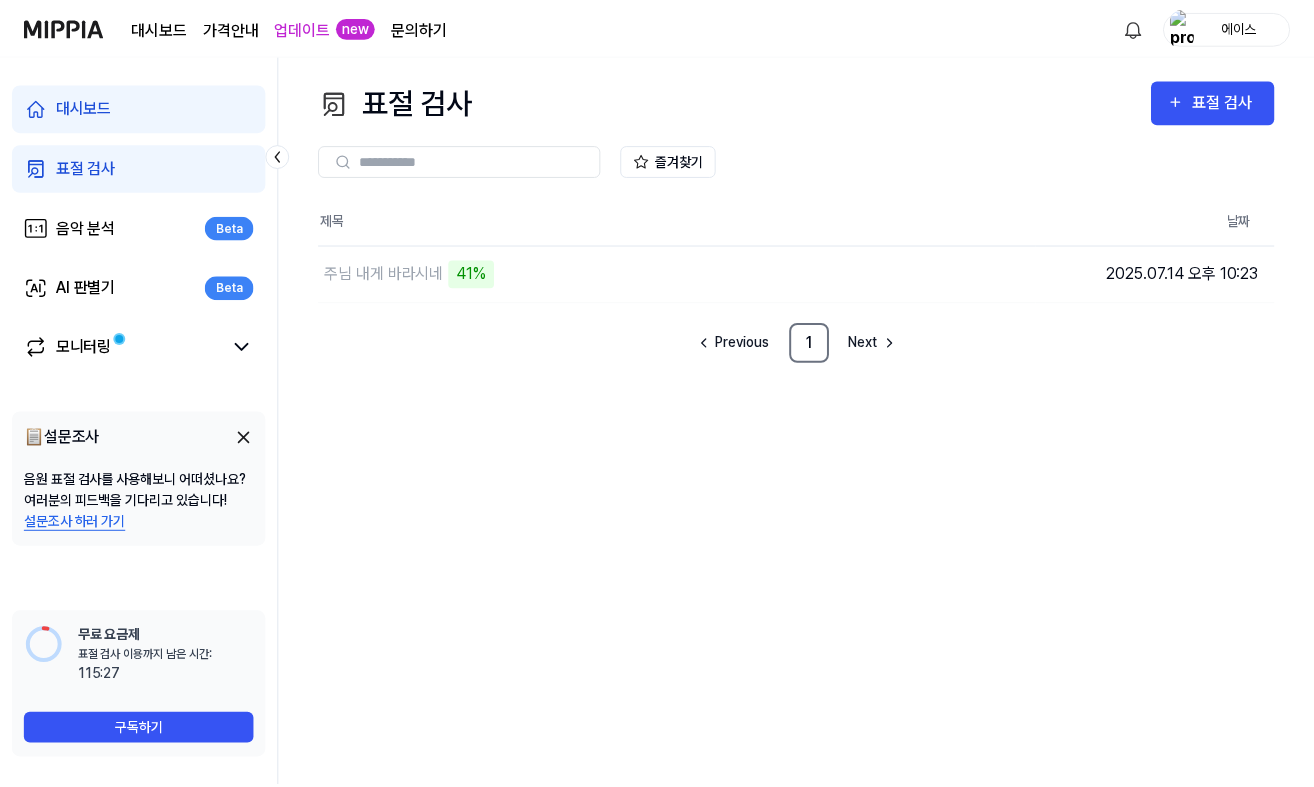 scroll, scrollTop: 0, scrollLeft: 0, axis: both 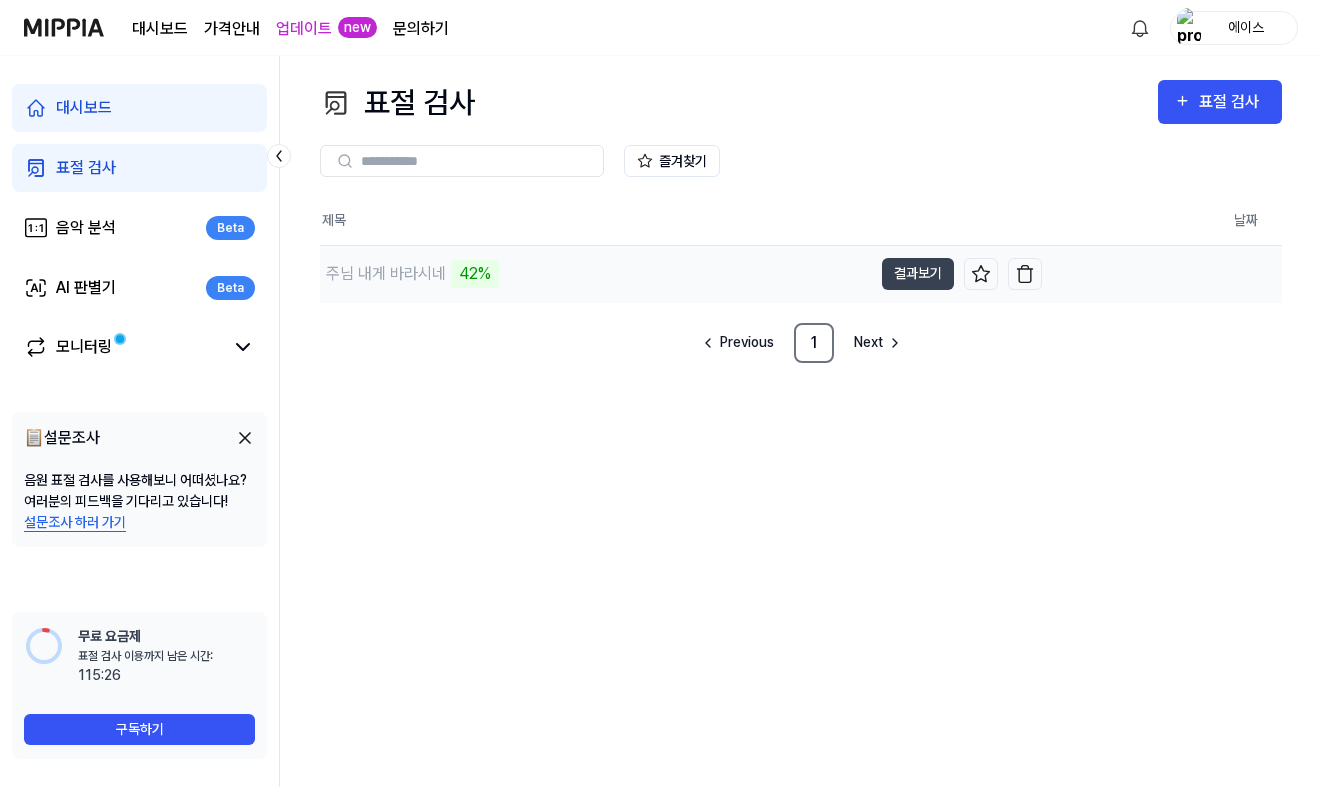 click on "주님 내게 바라시네" at bounding box center (386, 274) 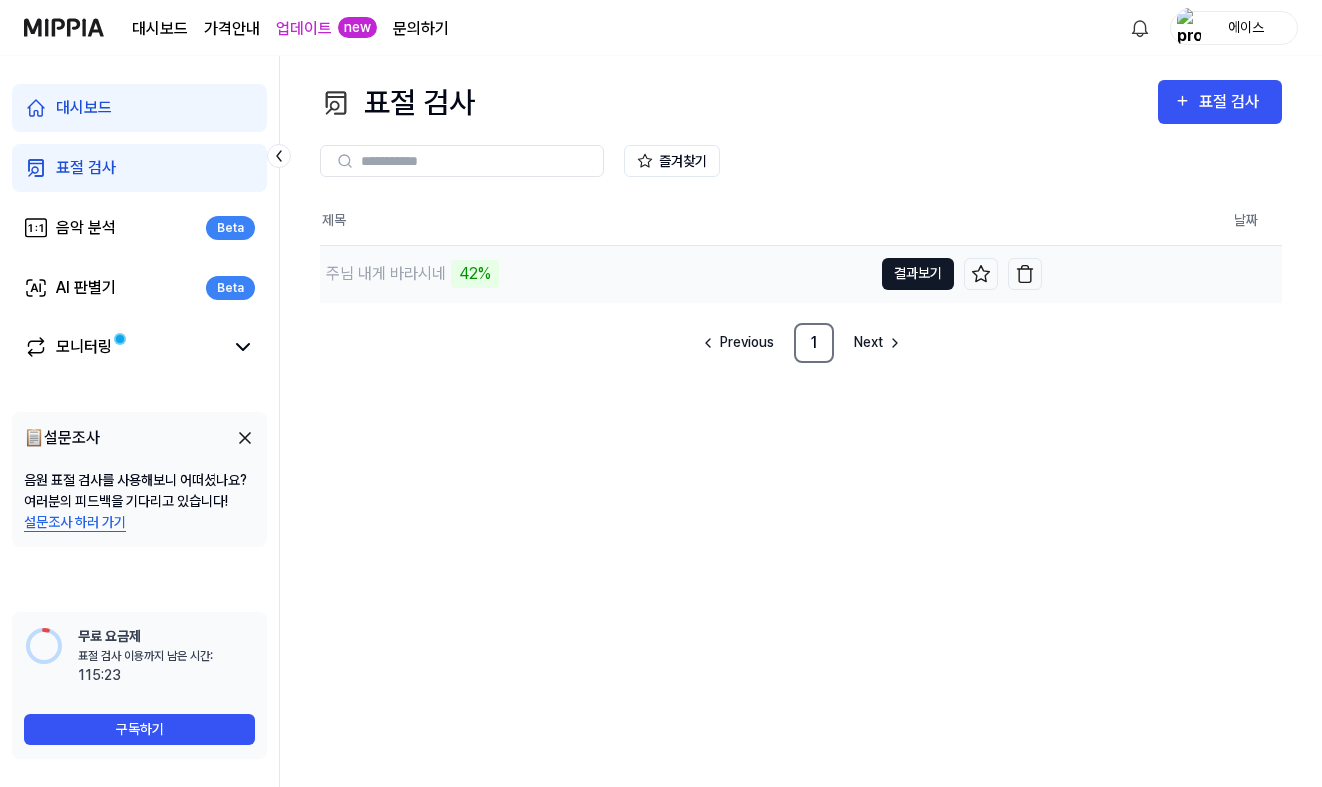 click on "결과보기" at bounding box center [918, 274] 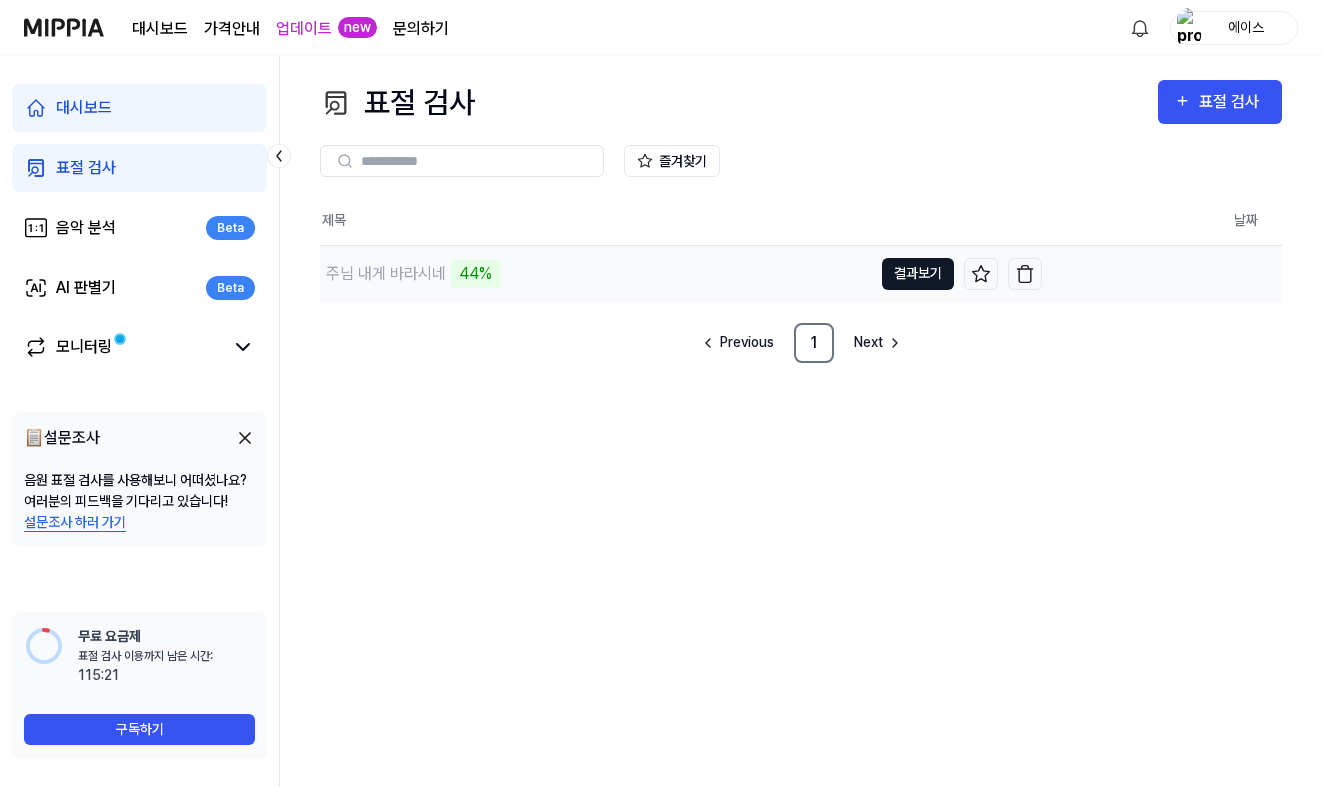 click on "결과보기" at bounding box center [918, 274] 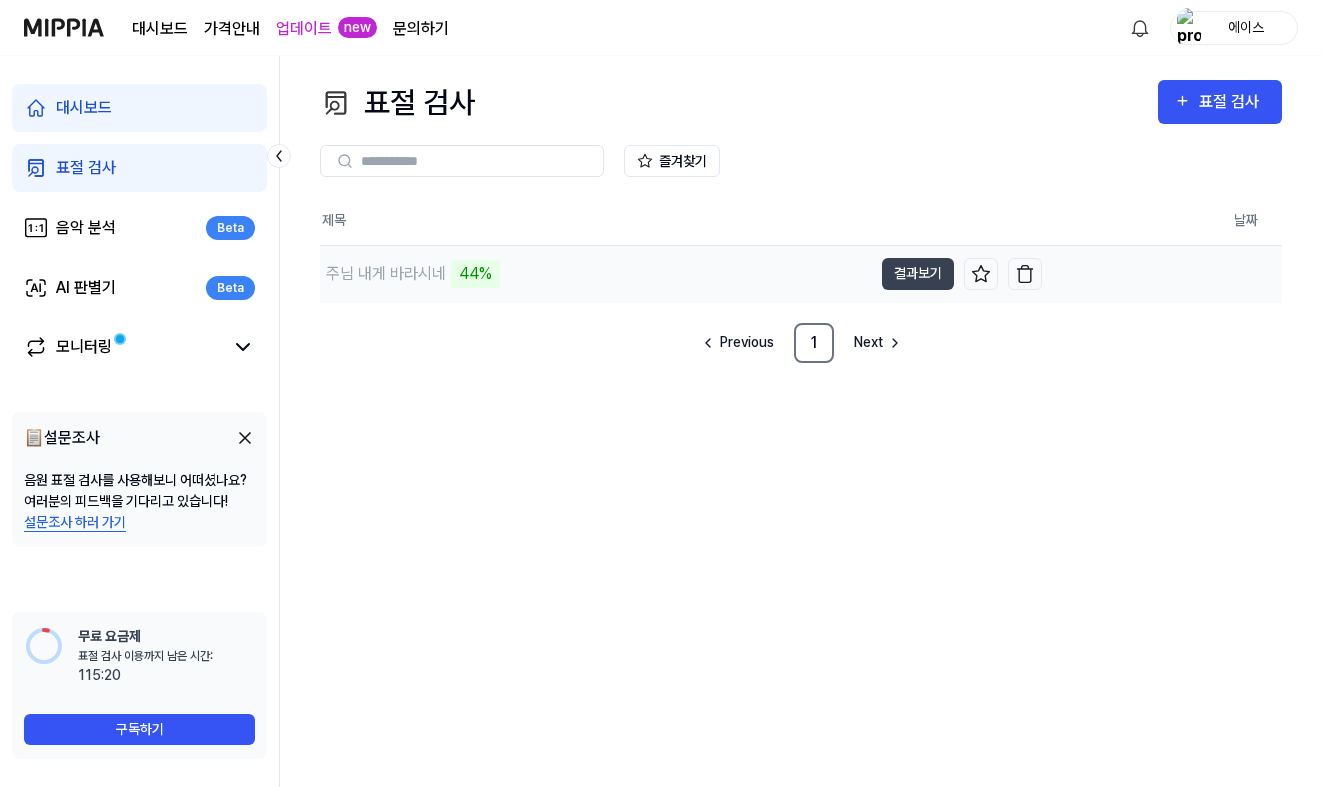 click on "44%" at bounding box center [475, 274] 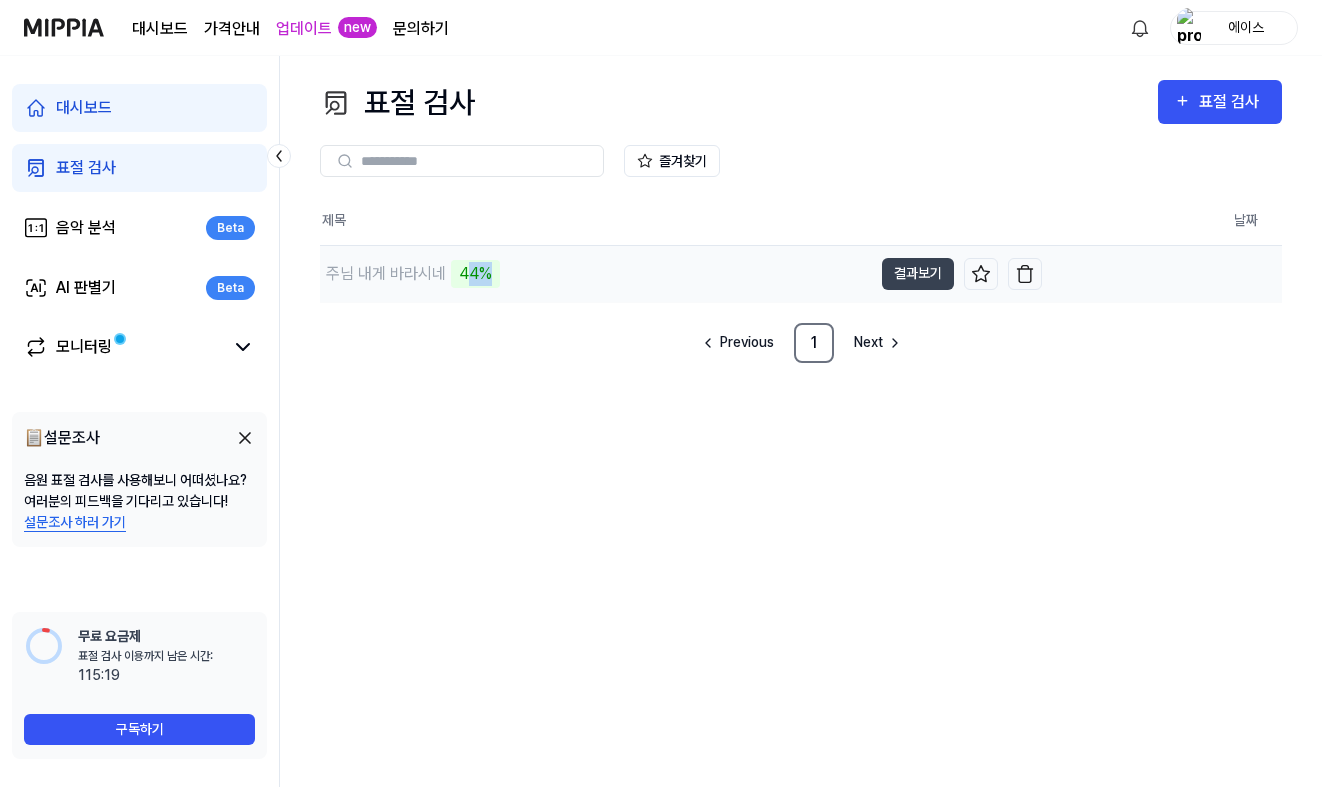 click on "44%" at bounding box center (475, 274) 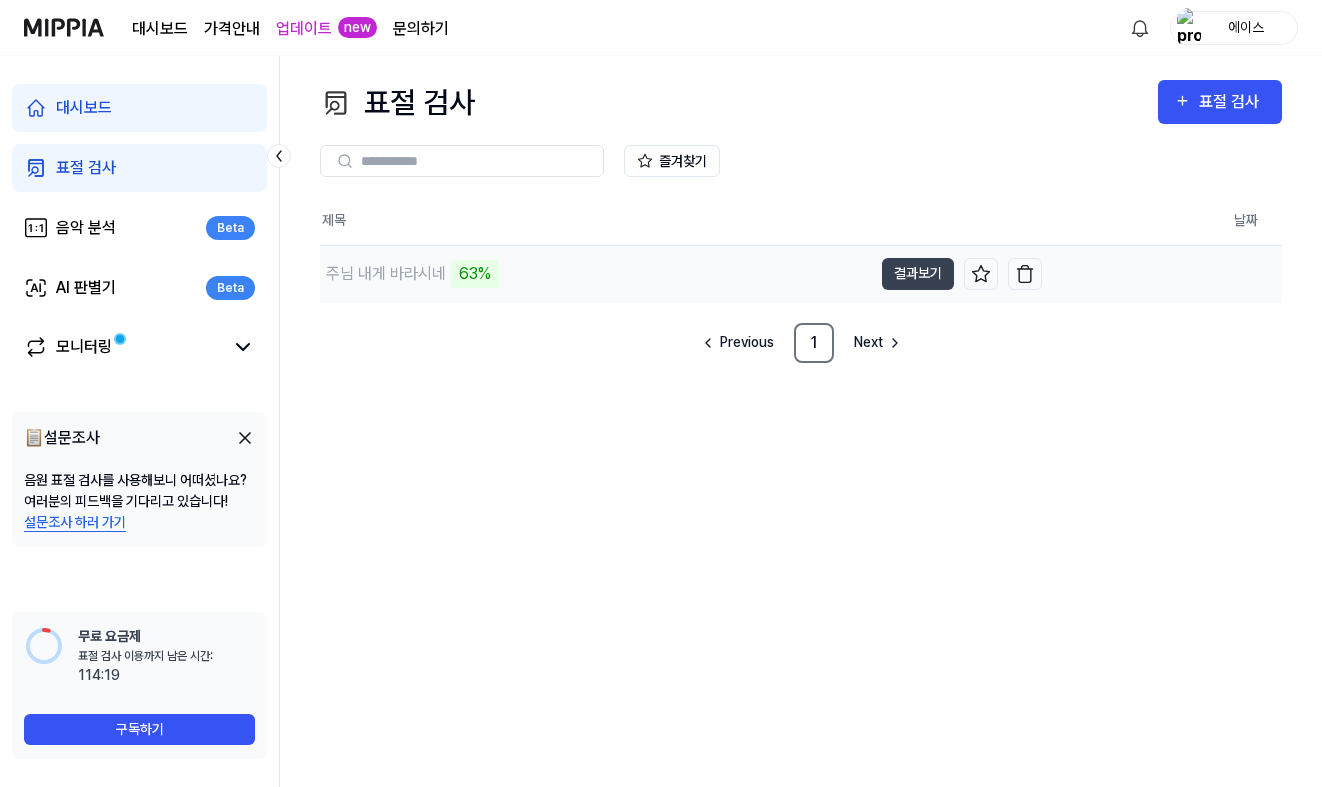 click on "주님 내게 바라시네   63%" at bounding box center [596, 274] 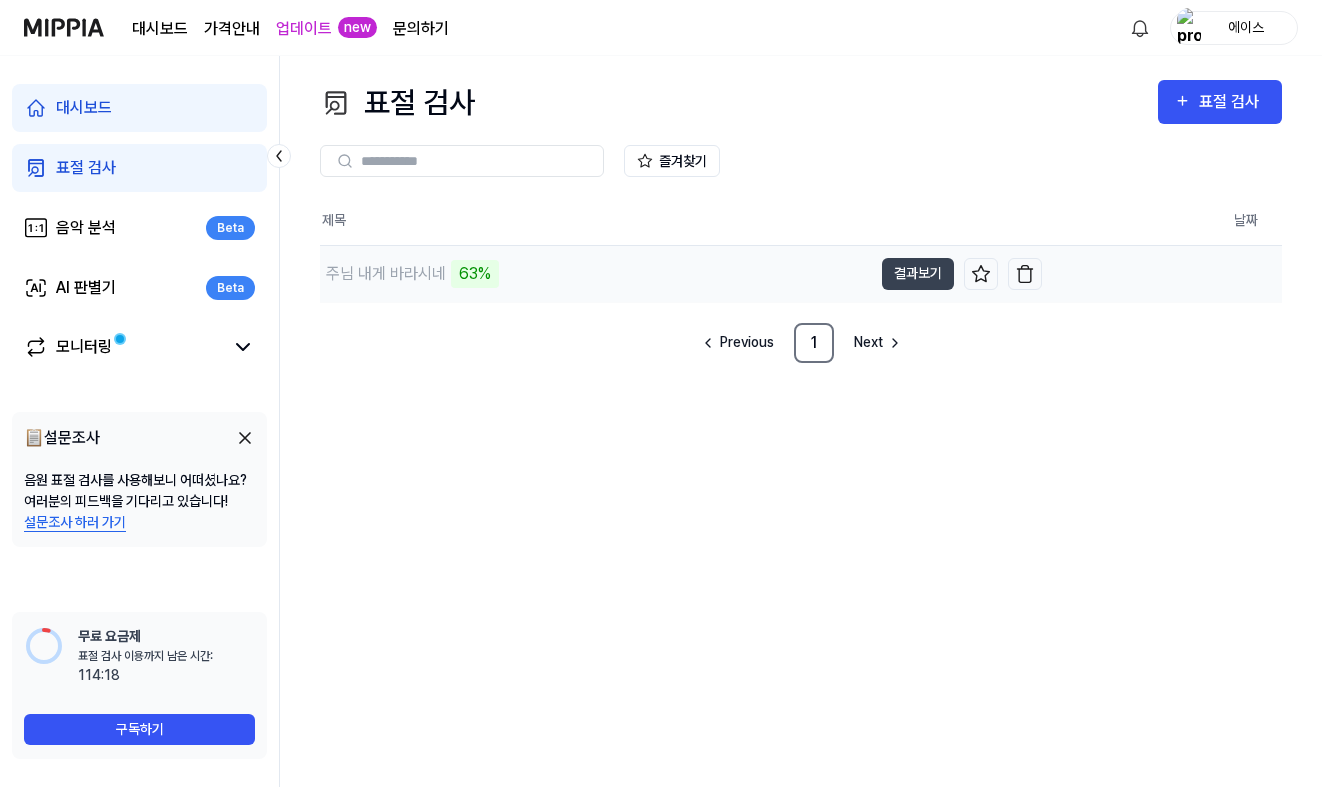 click on "주님 내게 바라시네" at bounding box center [386, 274] 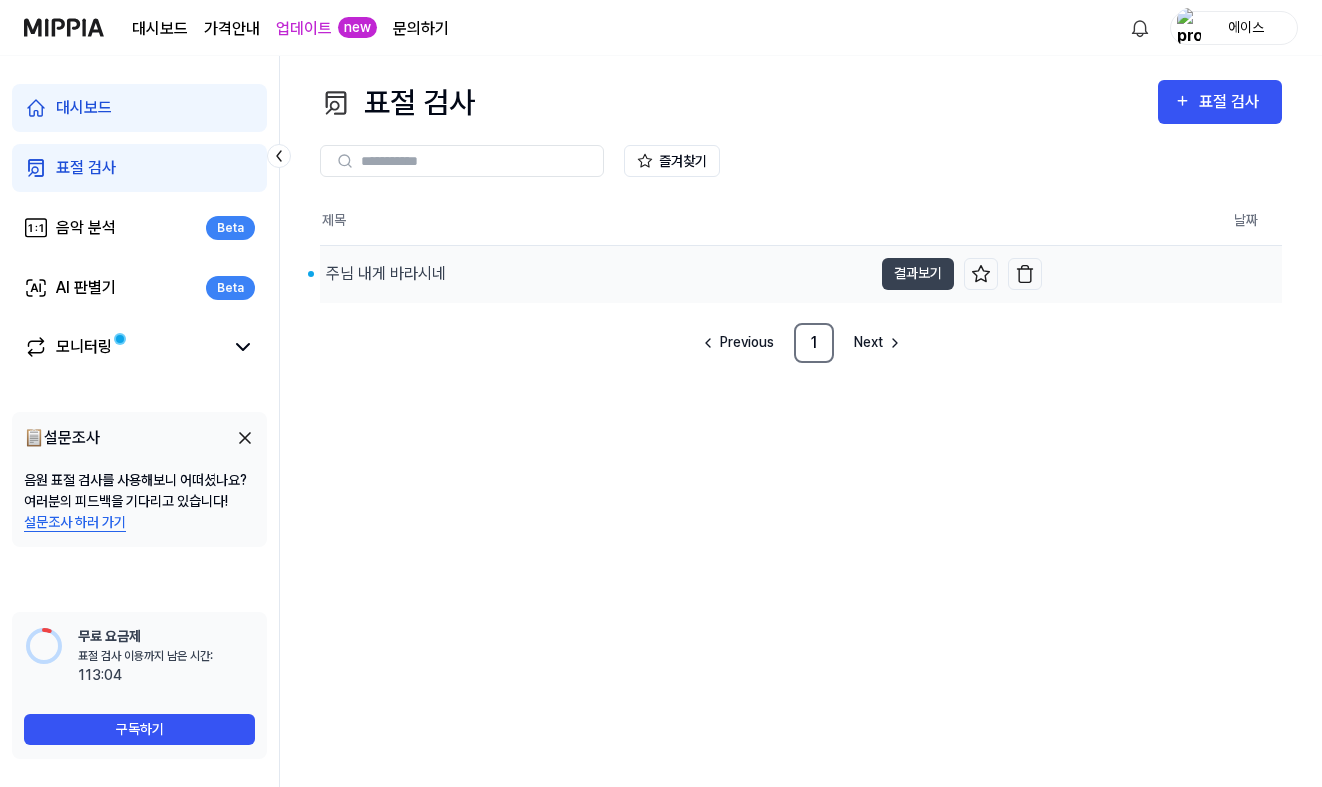 click on "주님 내게 바라시네" at bounding box center [386, 274] 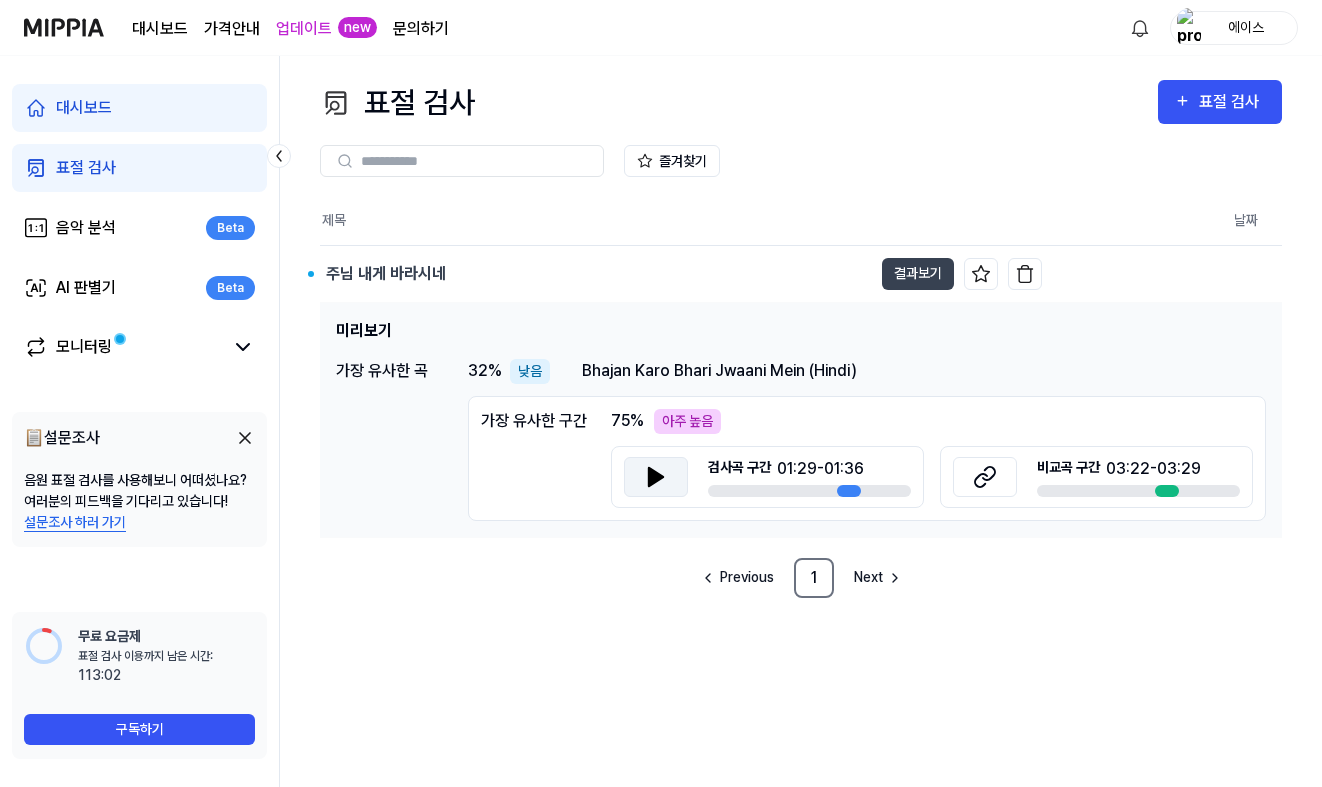 click 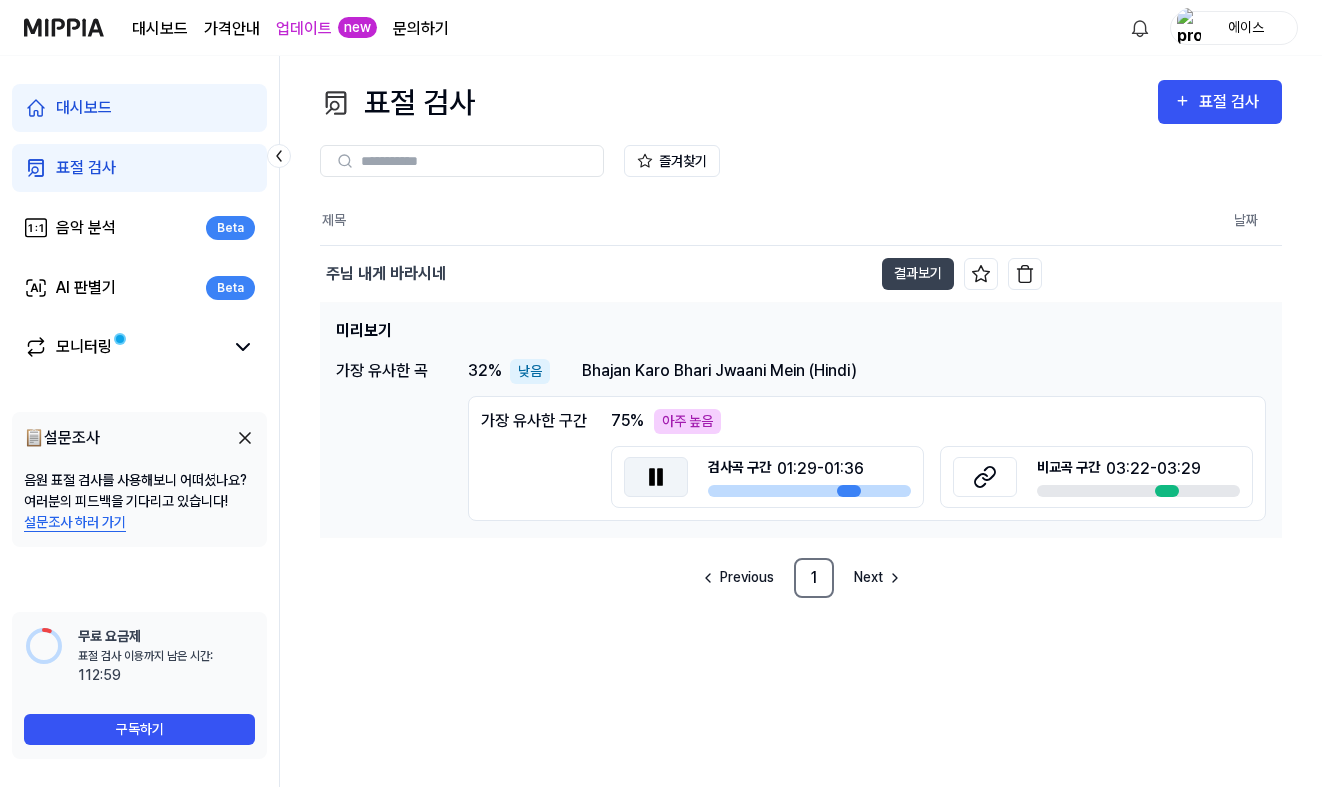 click at bounding box center [849, 491] 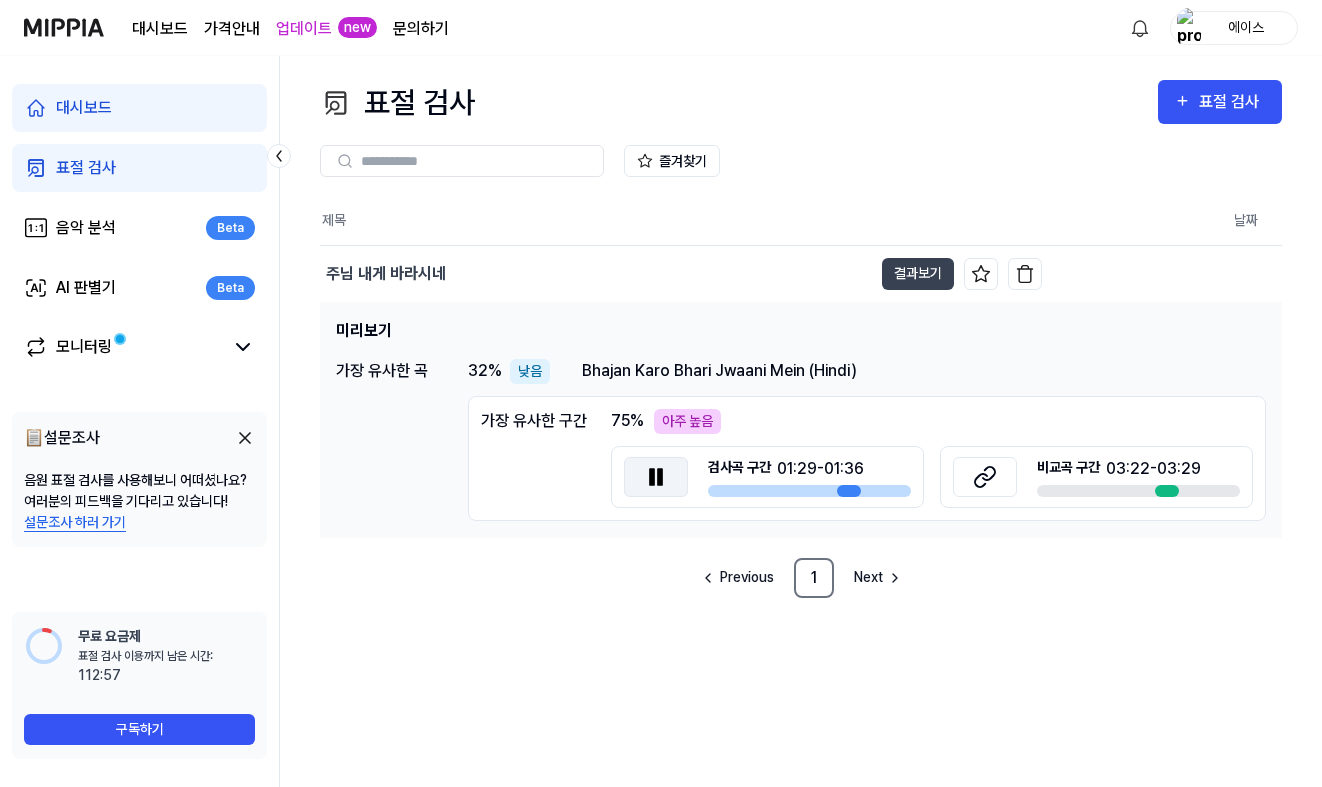 click 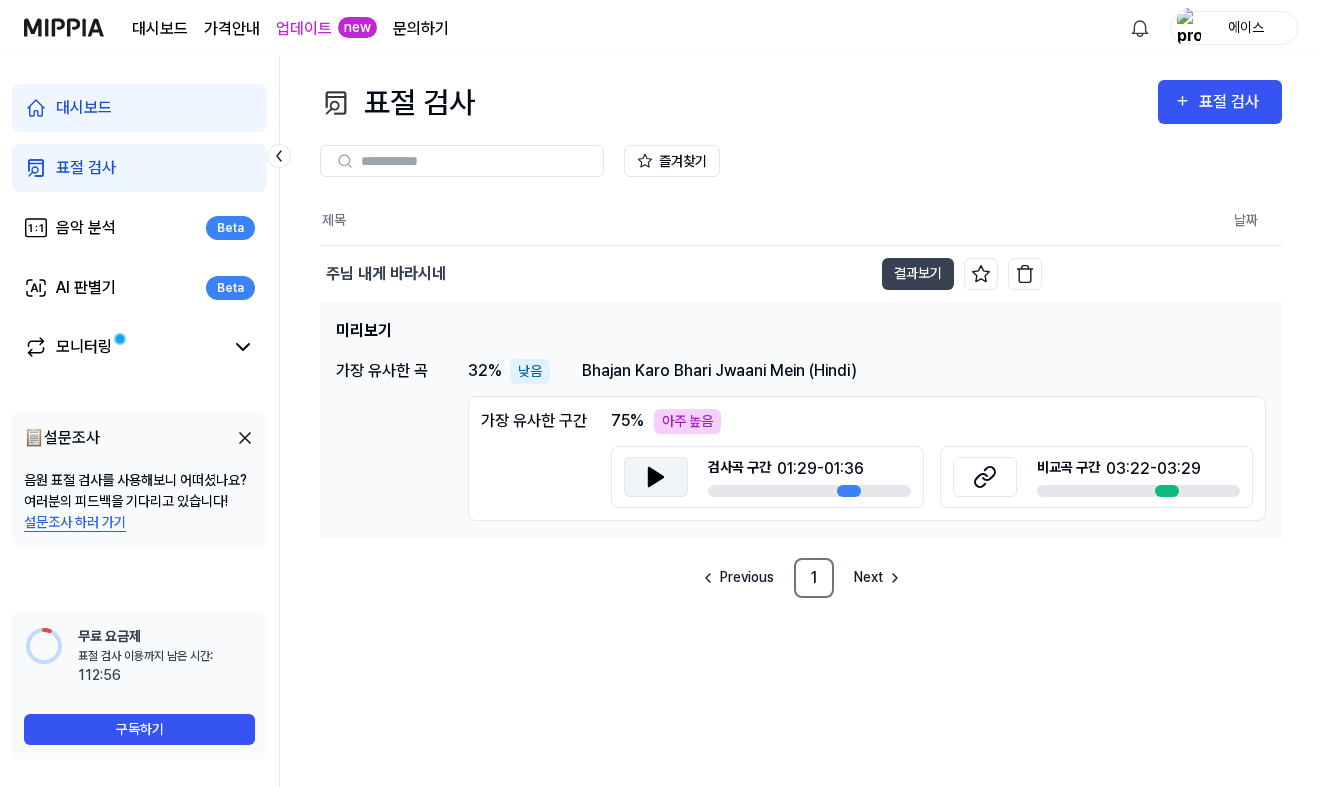 click 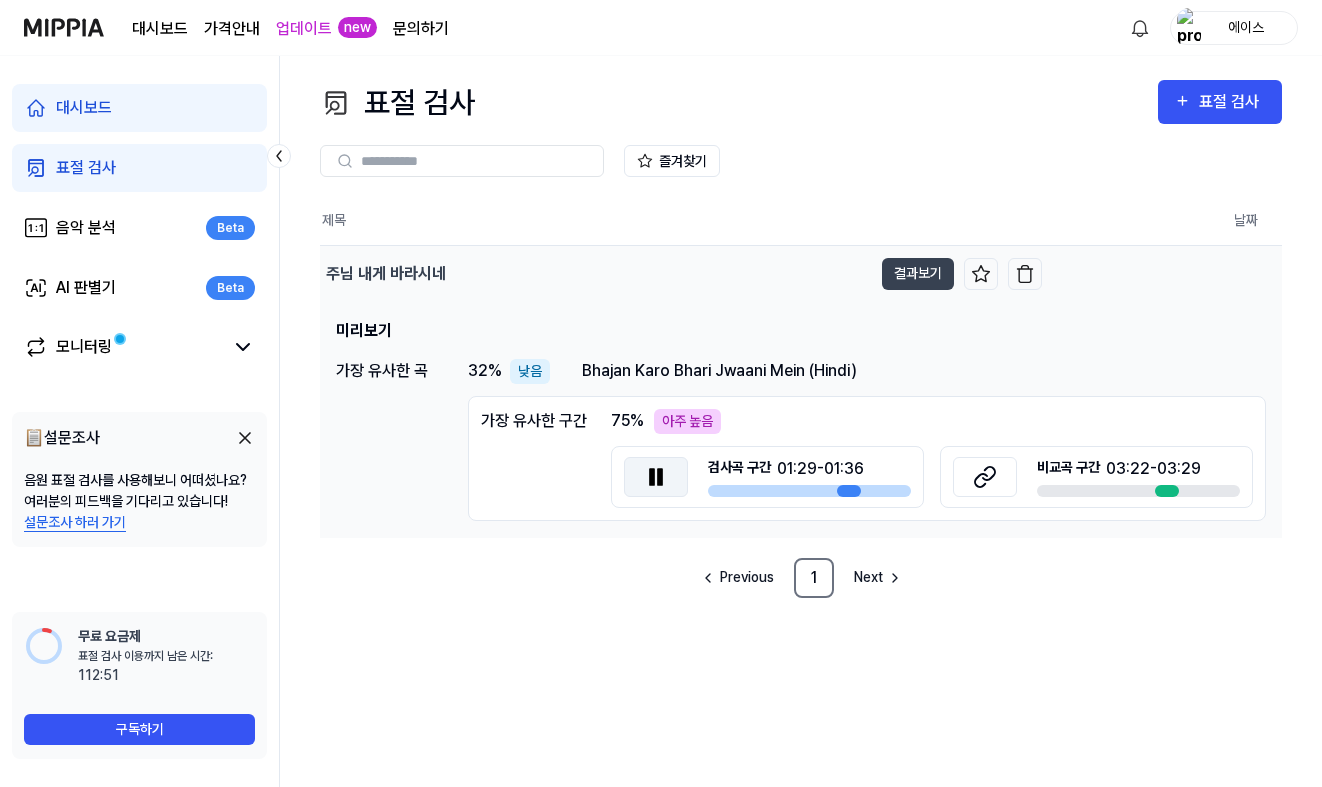 click on "미리보기" at bounding box center (801, 331) 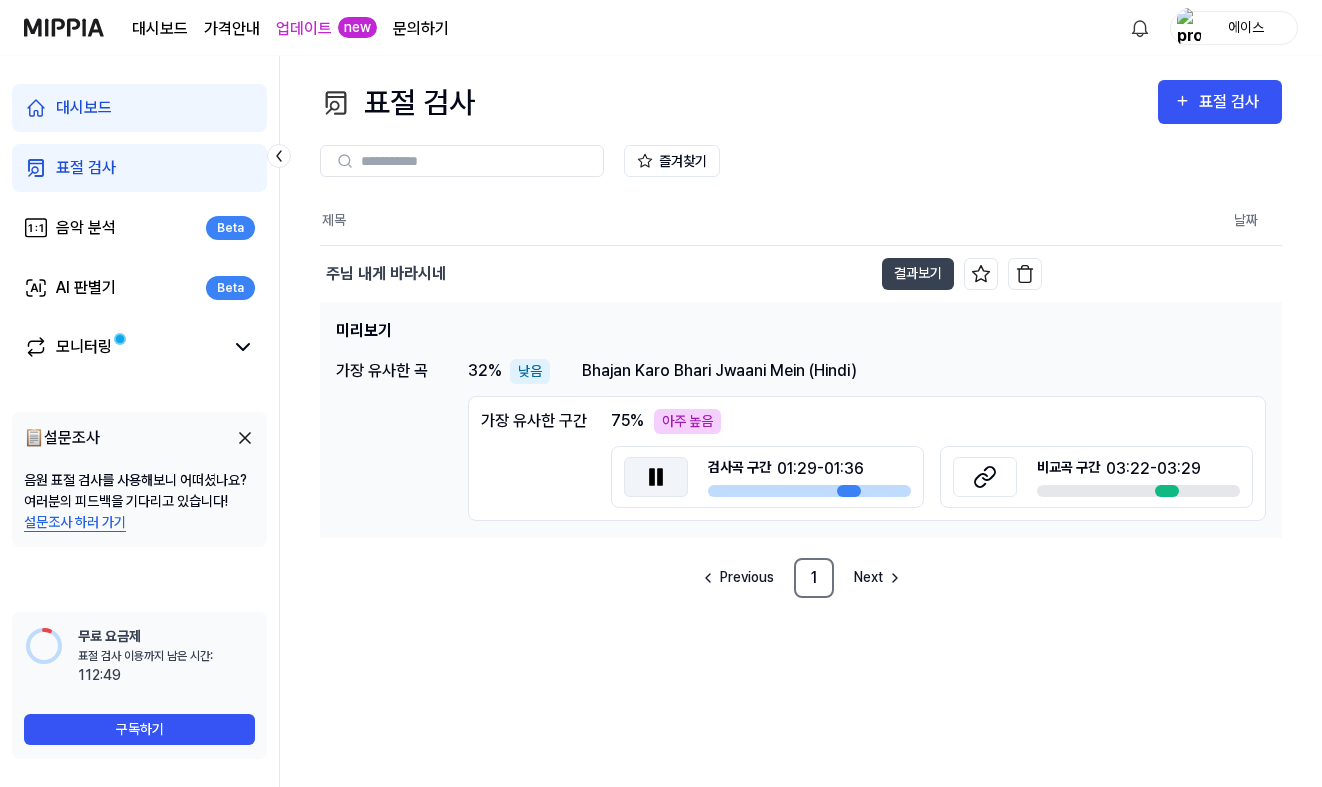 click 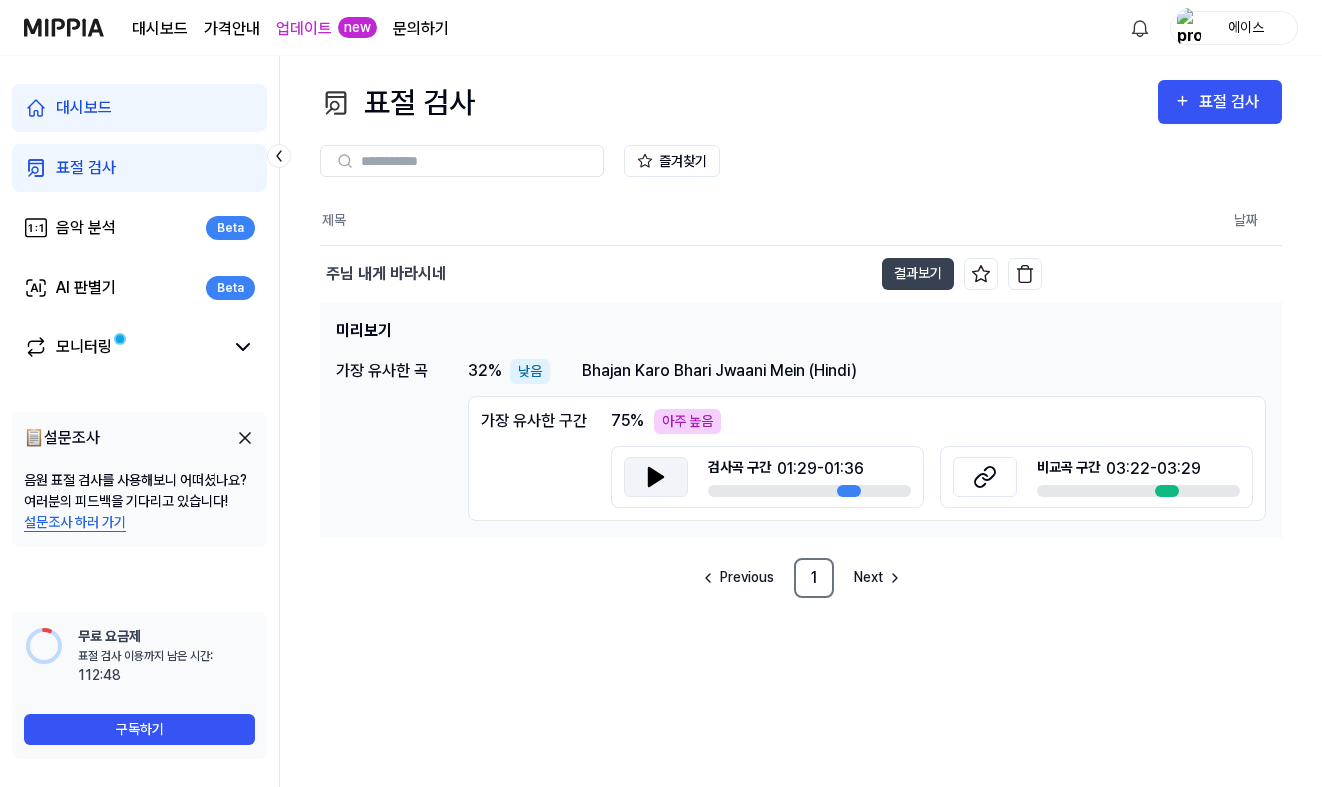 click 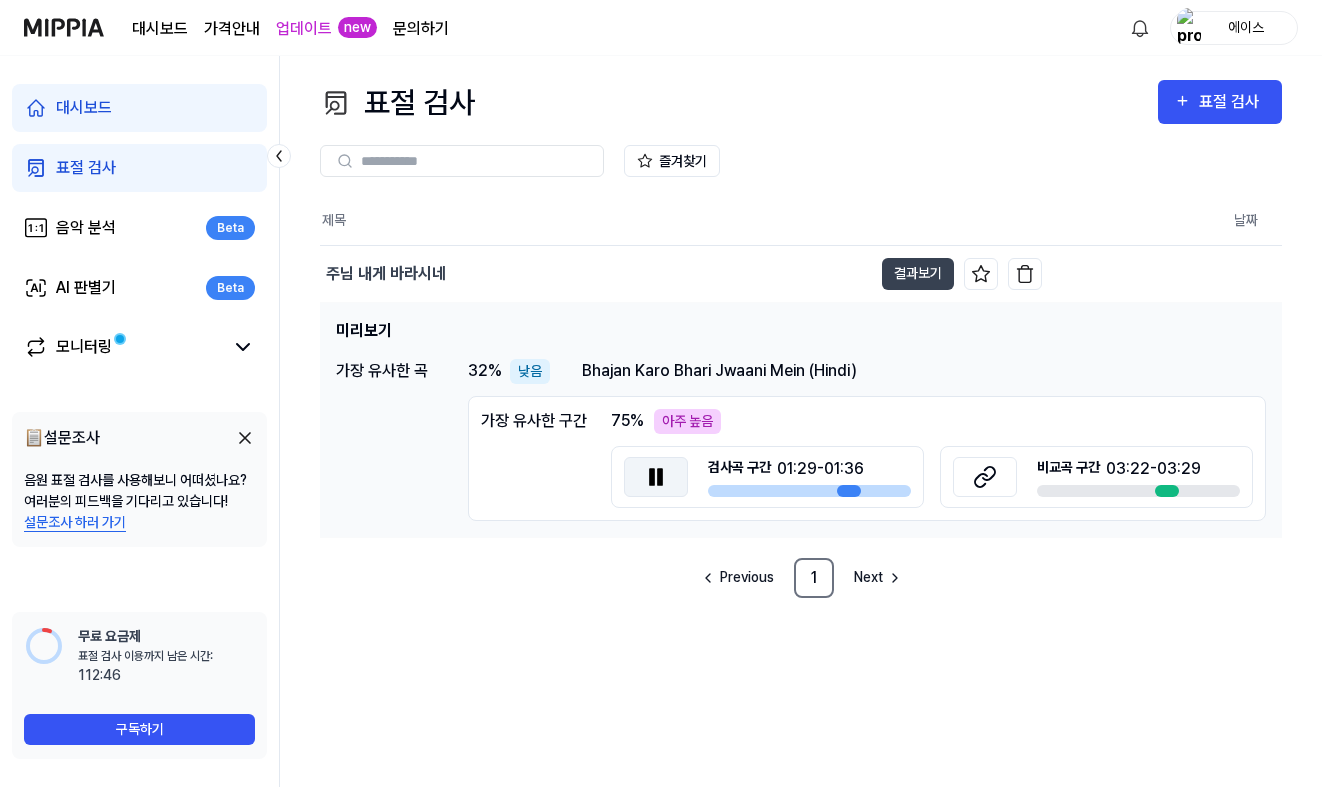 click on "비교곡 구간 03:22 - 03:29" at bounding box center (1138, 469) 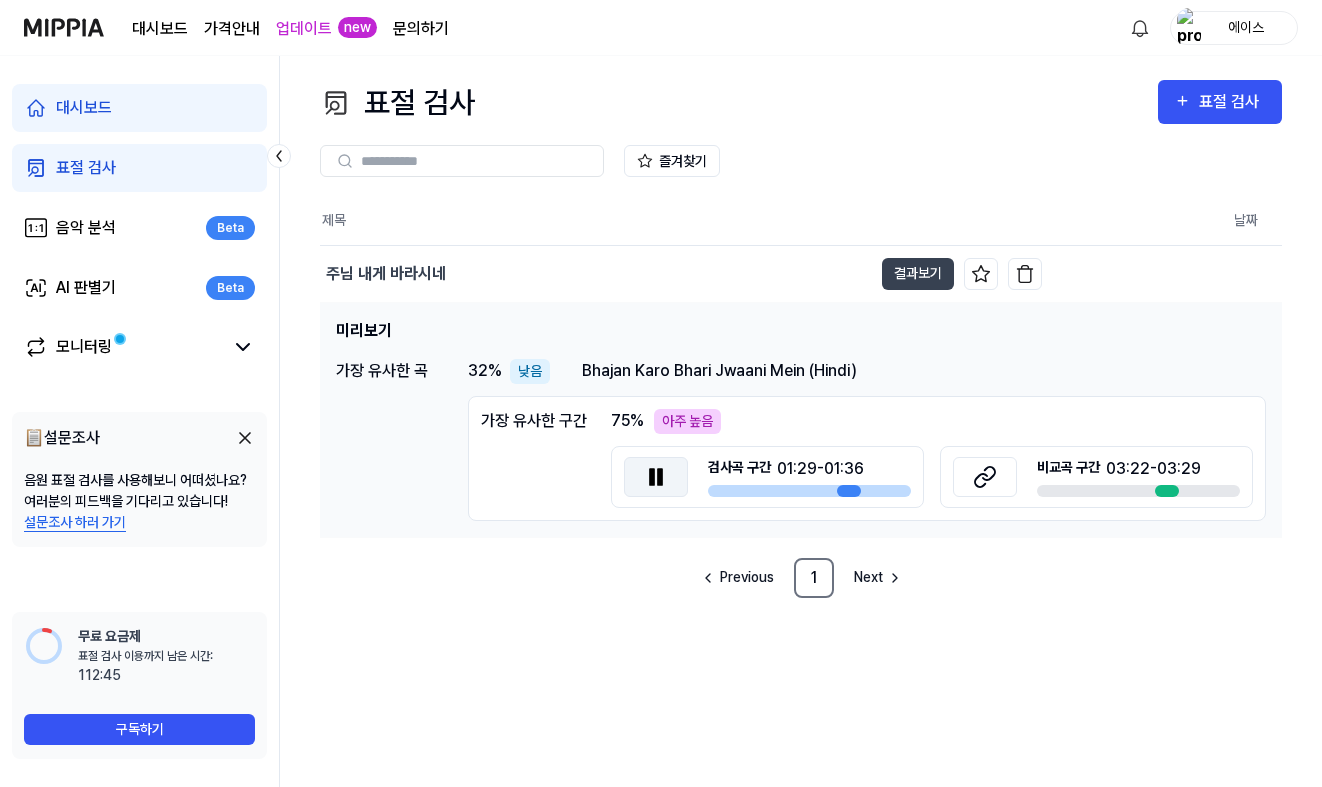 click on "미리보기 가장 유사한 곡 32 % 낮음   Bhajan Karo Bhari Jwaani Mein (Hindi) 가장 유사한 구간 75 % 아주 높음   검사곡 구간 01:29 - 01:36 비교곡 구간 03:22 - 03:29" at bounding box center (801, 420) 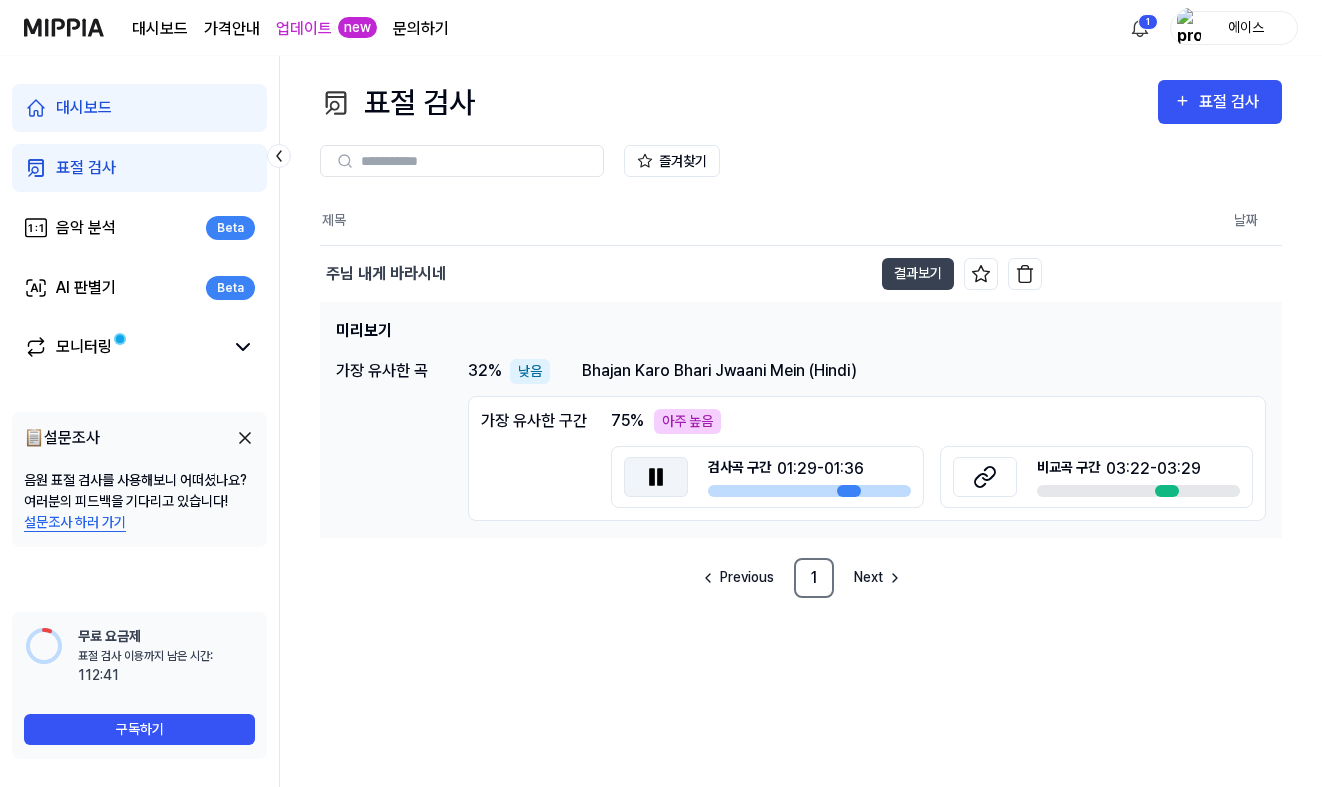 click at bounding box center [656, 477] 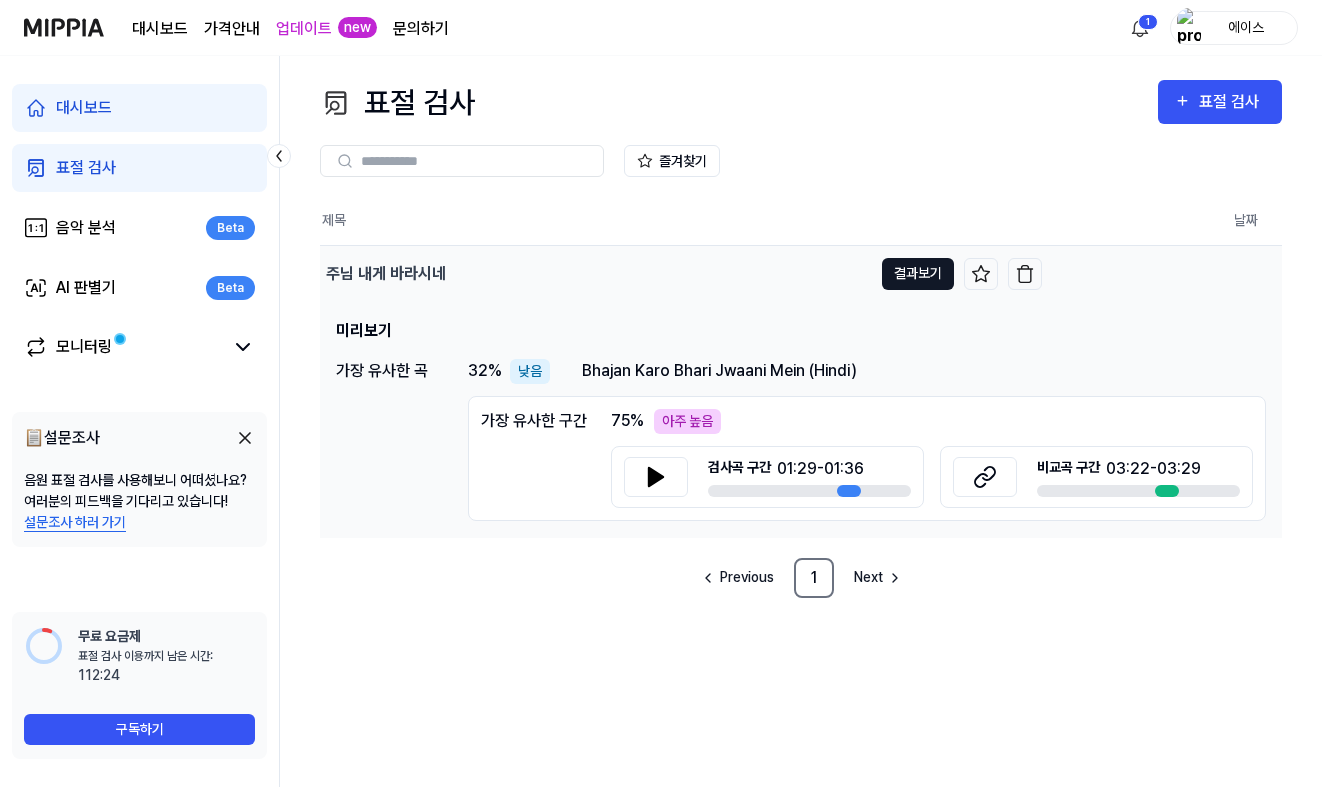 click on "결과보기" at bounding box center [918, 274] 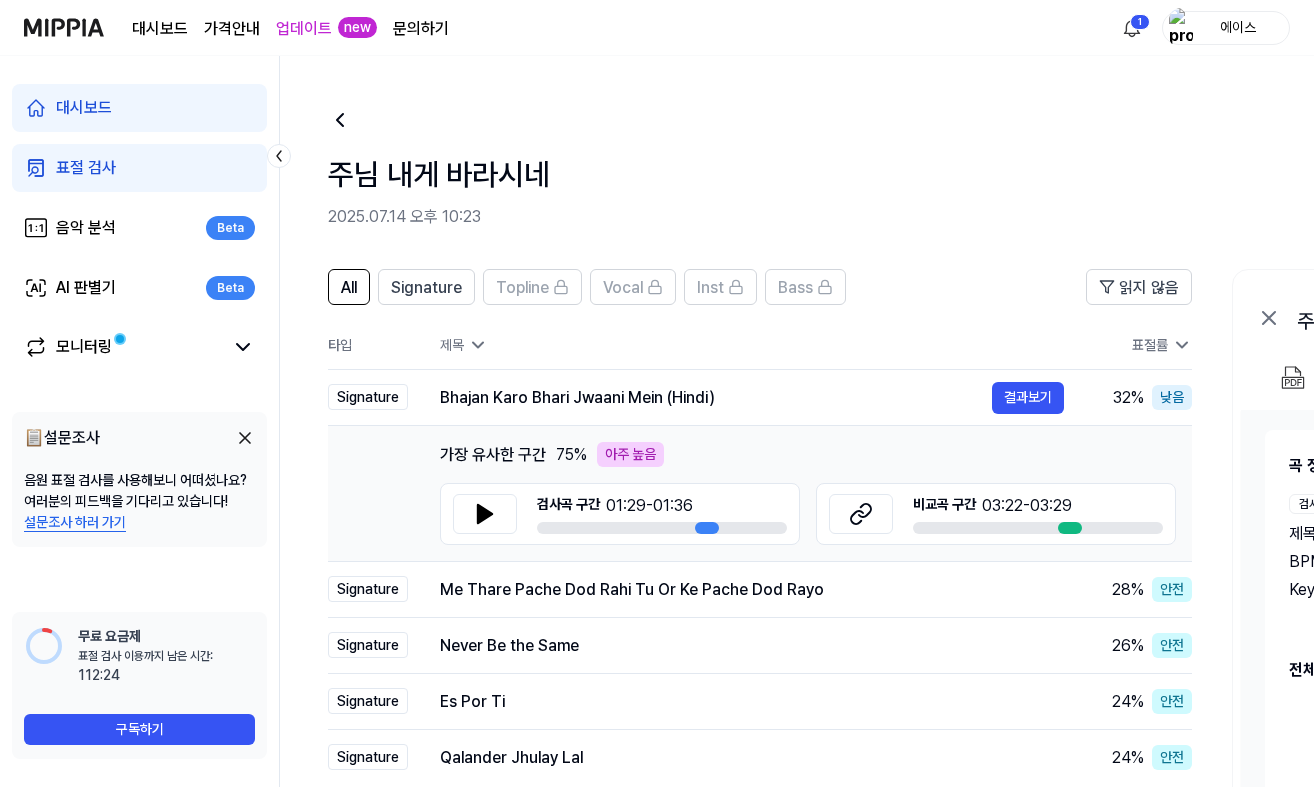 click on "All Signature Topline Vocal Inst Bass 읽지 않음" at bounding box center (760, 295) 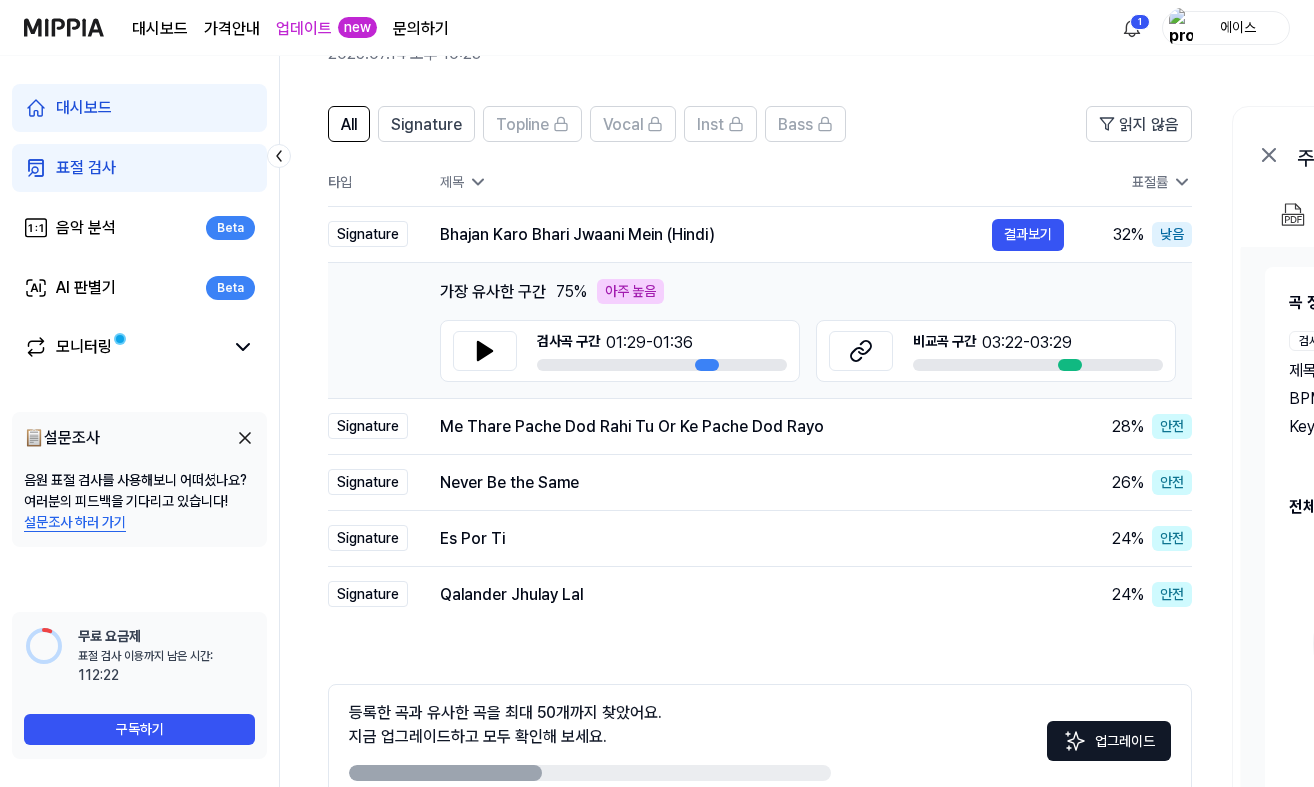 scroll, scrollTop: 164, scrollLeft: 0, axis: vertical 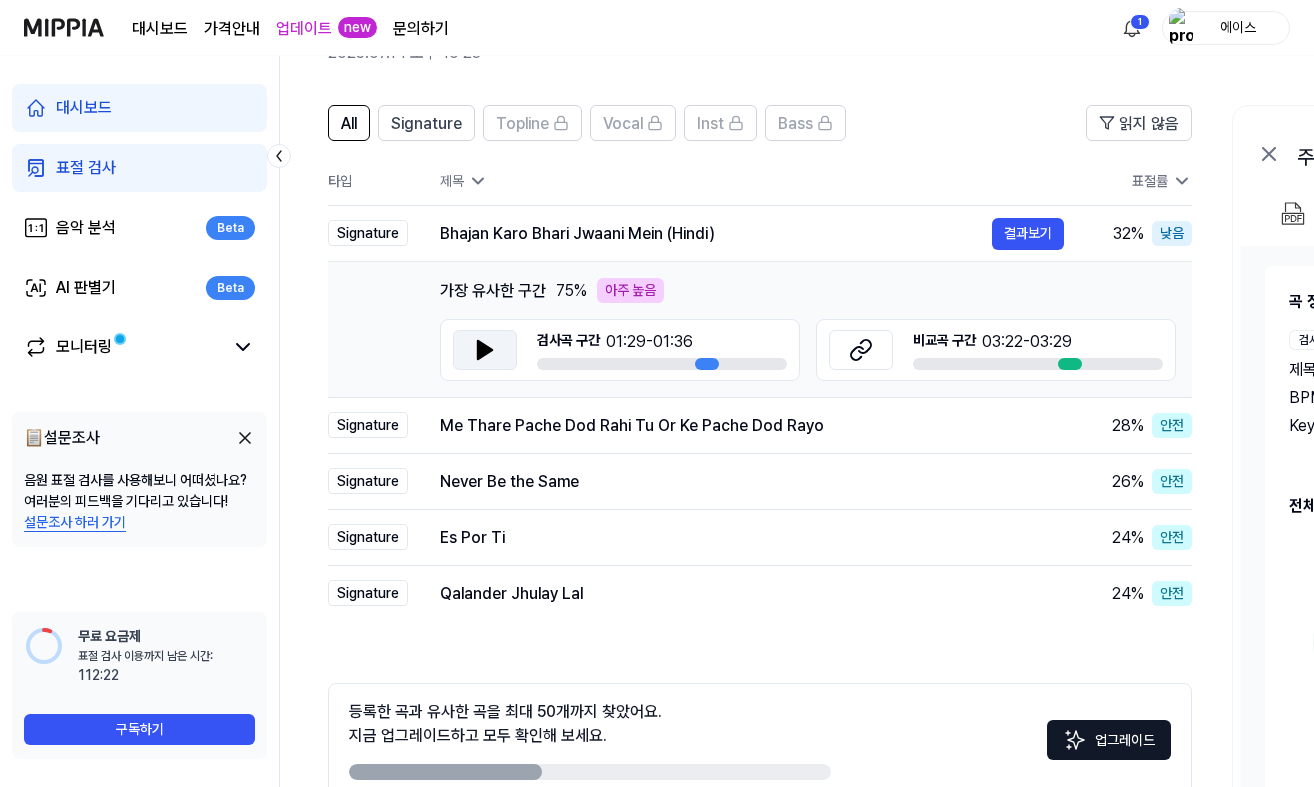 click 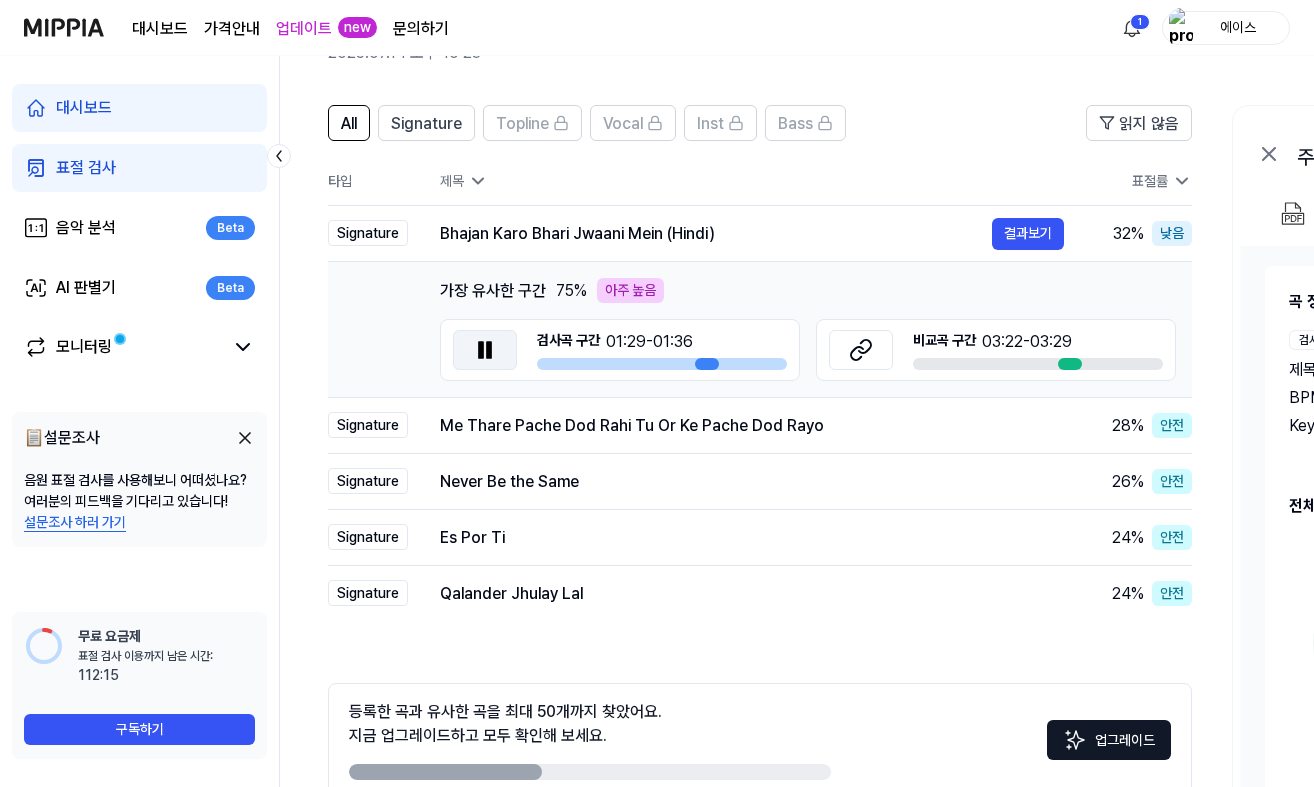 click 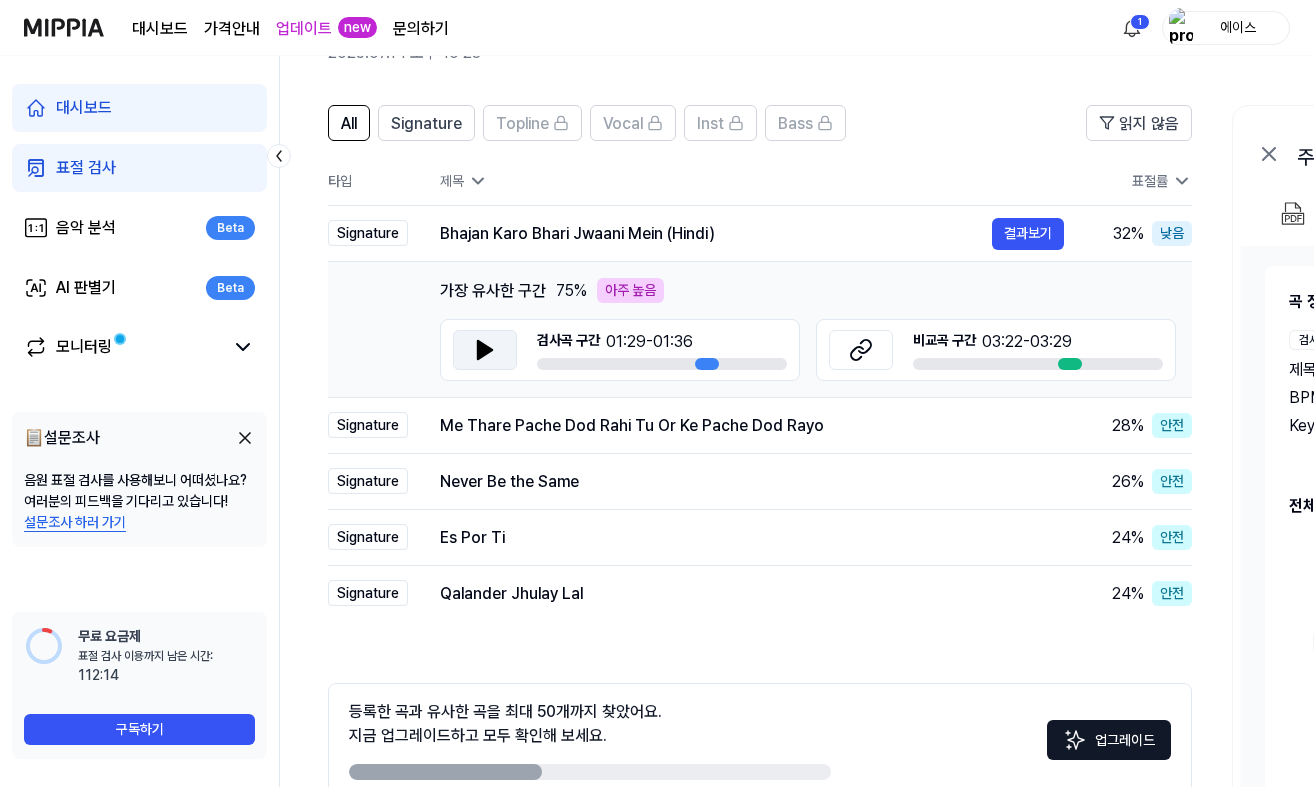 click 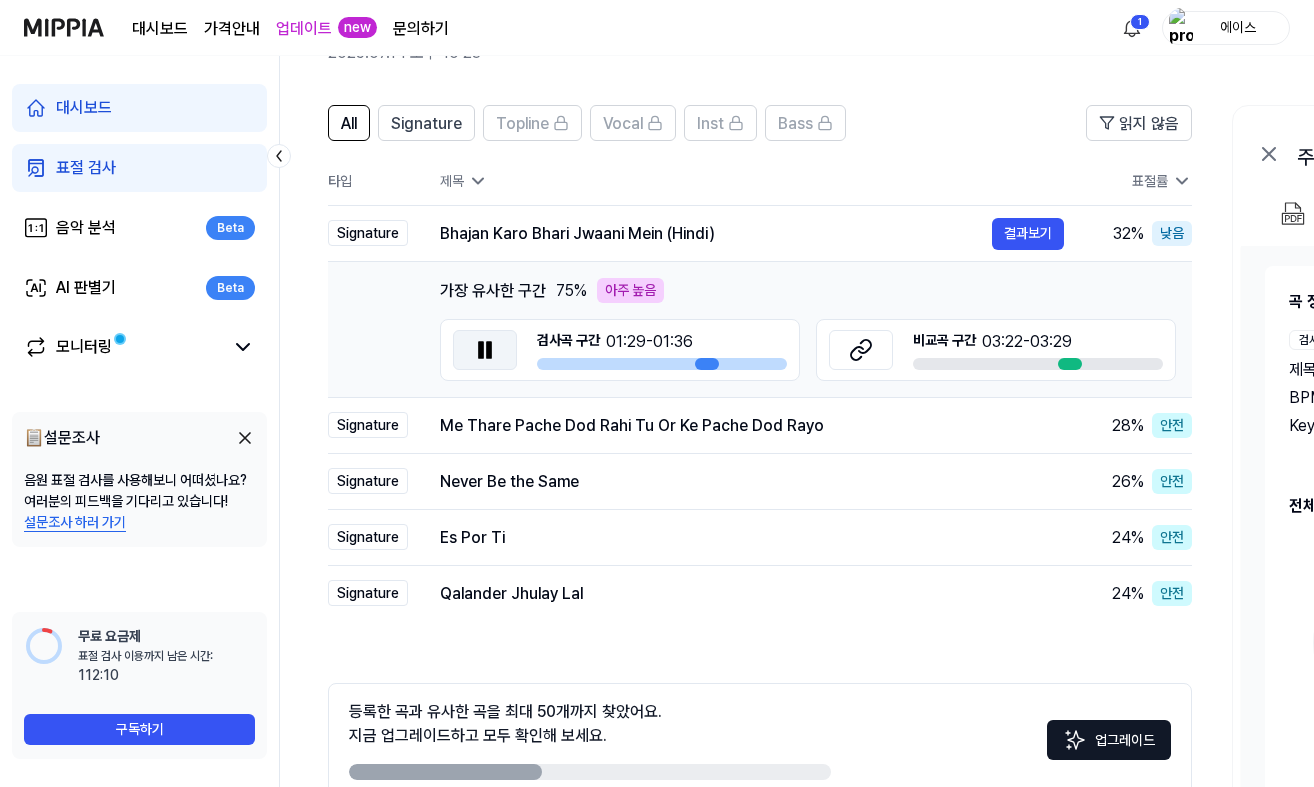 drag, startPoint x: 1208, startPoint y: 783, endPoint x: 1213, endPoint y: 850, distance: 67.18631 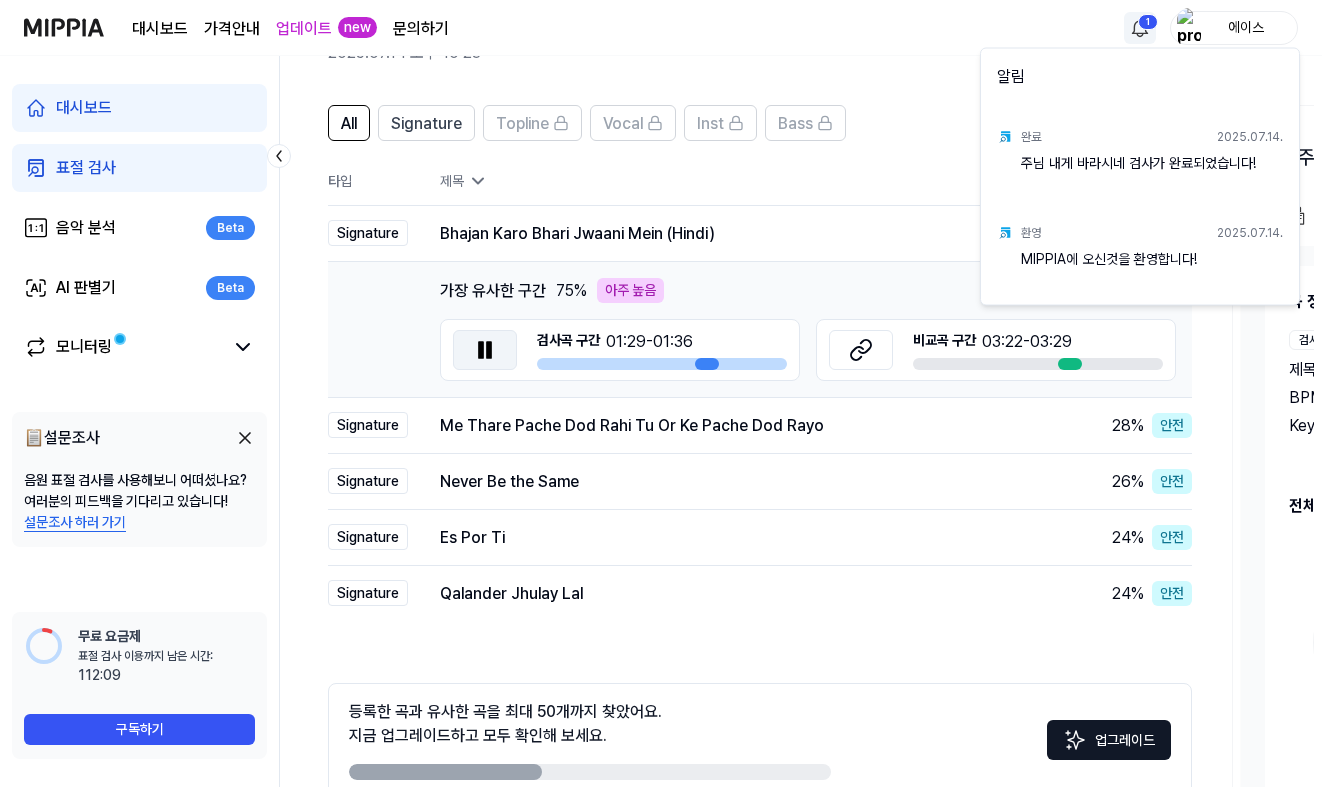 click on "대시보드 가격안내 업데이트 new 문의하기 1 에이스 대시보드 표절 검사 음악 분석 Beta AI 판별기 Beta 모니터링 📋  설문조사 음원 표절 검사를 사용해보니 어떠셨나요? 여러분의 피드백을 기다리고 있습니다!  설문조사 하러 가기 무료 요금제 표절 검사 이용까지 남은 시간:  이용 가능 시간:      112:09 구독하기 주님 내게 바라시네  2025.07.14 오후 10:23 All Signature Topline Vocal Inst Bass 읽지 않음 All Signature Vocal Inst Topline Bass 타입 제목 표절률 표절률 읽지 않음 Signature Bhajan Karo Bhari Jwaani Mein (Hindi) 결과보기 32 % 낮음   가장 유사한 구간 75 % 아주 높음   검사곡 구간 01:29 - 01:36 비교곡 구간 03:22 - 03:29 결과보기 Signature Me Thare Pache Dod Rahi Tu Or Ke Pache Dod Rayo 결과보기 28 % 안전   Signature Never Be the Same 결과보기 26 % 안전   Signature Es Por Ti 결과보기 24 % 안전   Signature Qalander Jhulay Lal 결과보기" at bounding box center [661, 229] 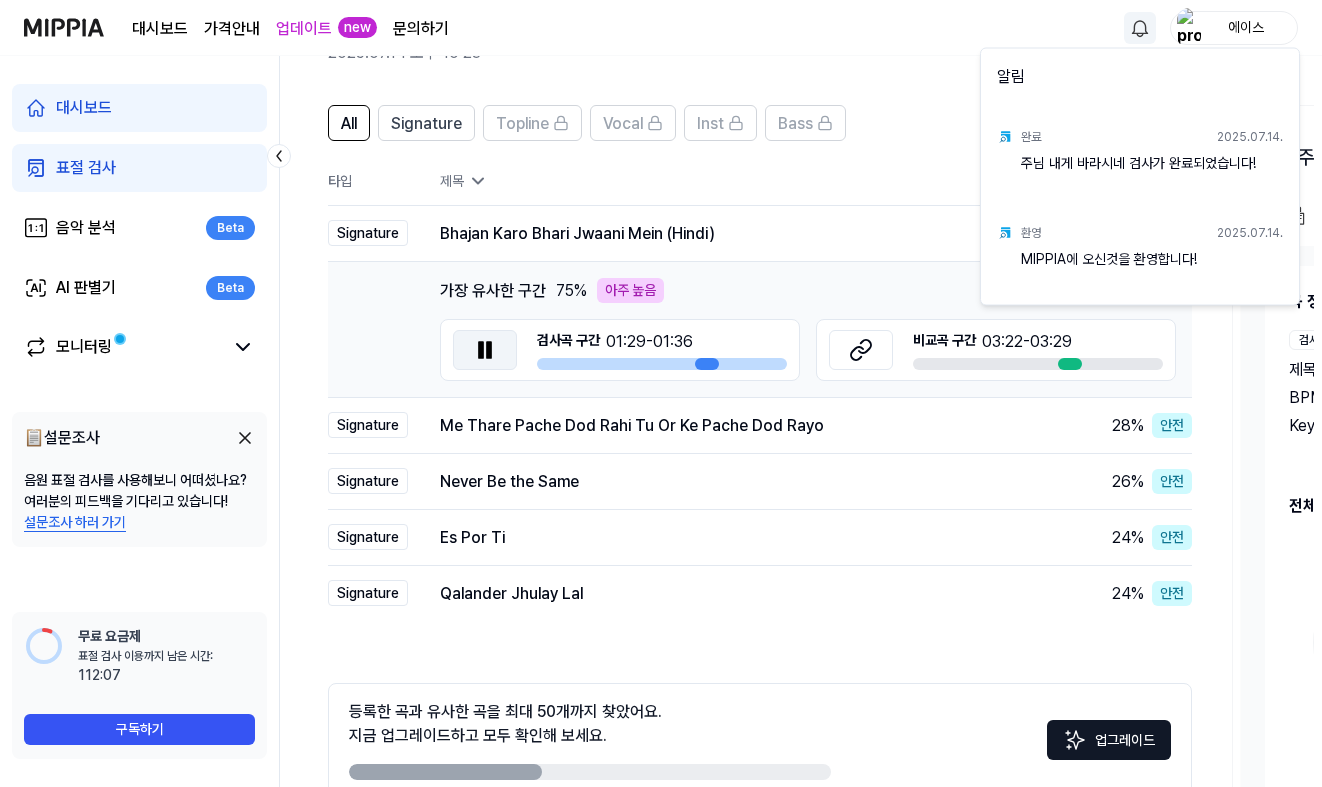 click on "대시보드 가격안내 업데이트 new 문의하기 에이스 대시보드 표절 검사 음악 분석 Beta AI 판별기 Beta 모니터링 📋  설문조사 음원 표절 검사를 사용해보니 어떠셨나요? 여러분의 피드백을 기다리고 있습니다!  설문조사 하러 가기 무료 요금제 표절 검사 이용까지 남은 시간:  이용 가능 시간:      112:07 구독하기 주님 내게 바라시네  2025.07.14 오후 10:23 All Signature Topline Vocal Inst Bass 읽지 않음 All Signature Vocal Inst Topline Bass 타입 제목 표절률 표절률 읽지 않음 Signature Bhajan Karo Bhari Jwaani Mein (Hindi) 결과보기 32 % 낮음   가장 유사한 구간 75 % 아주 높음   검사곡 구간 01:29 - 01:36 비교곡 구간 03:22 - 03:29 결과보기 Signature Me Thare Pache Dod Rahi Tu Or Ke Pache Dod Rayo 결과보기 28 % 안전   Signature Never Be the Same 결과보기 26 % 안전   Signature Es Por Ti 결과보기 24 % 안전   Signature Qalander Jhulay Lal 결과보기 24" at bounding box center [661, 229] 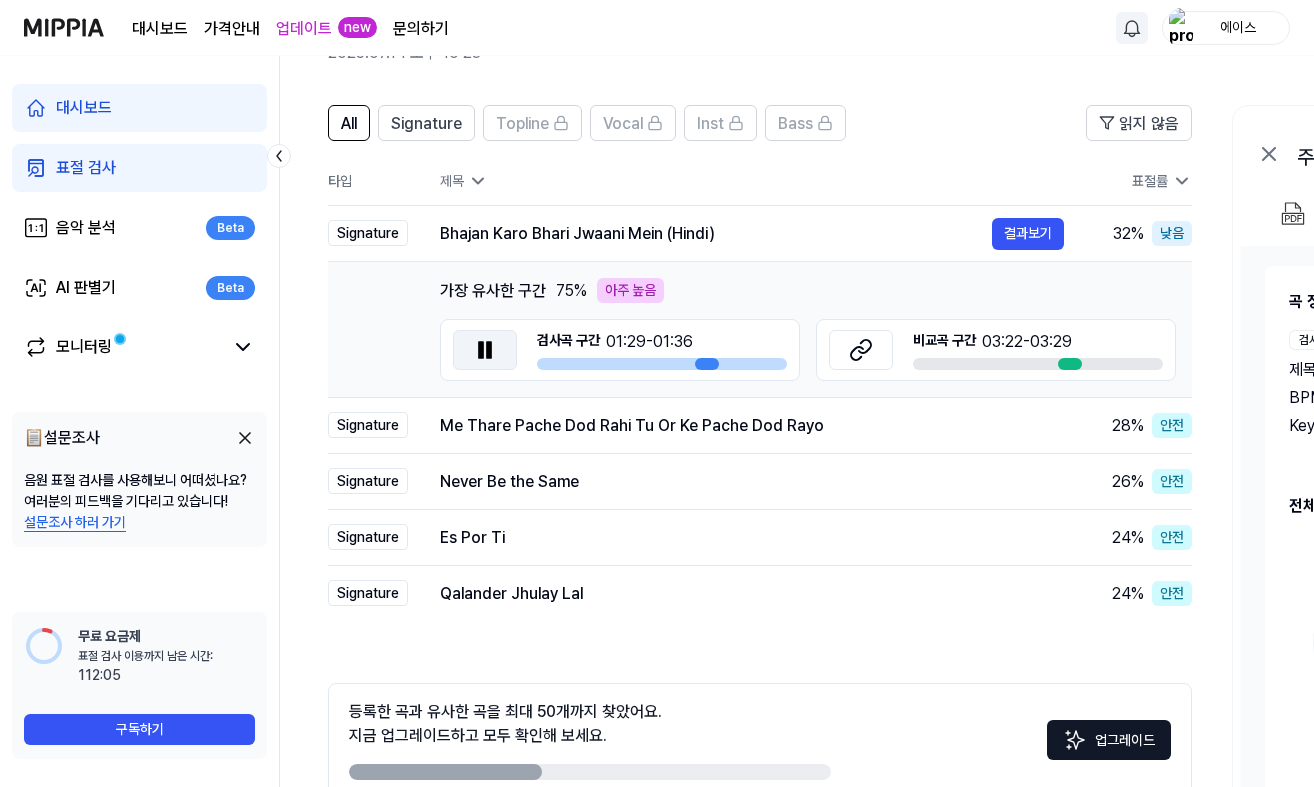click 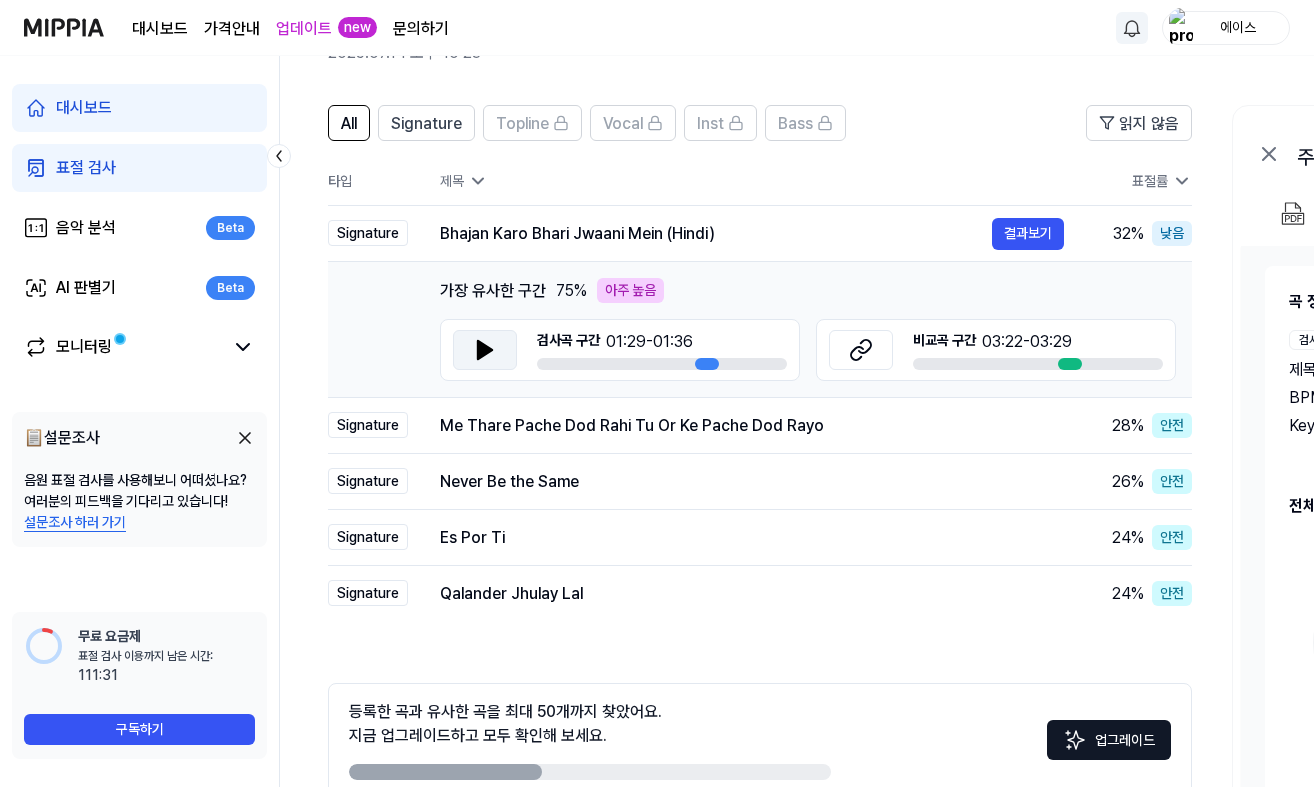 click 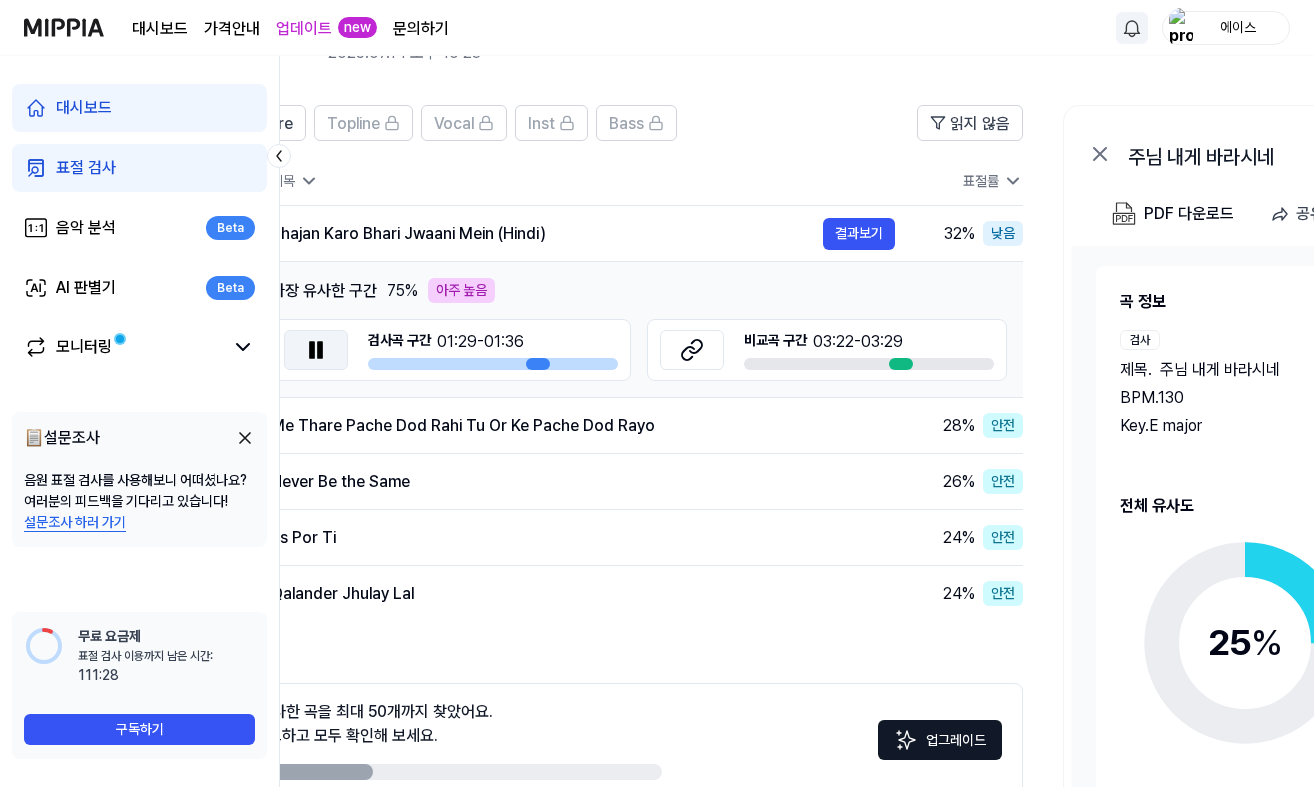 scroll, scrollTop: 0, scrollLeft: 0, axis: both 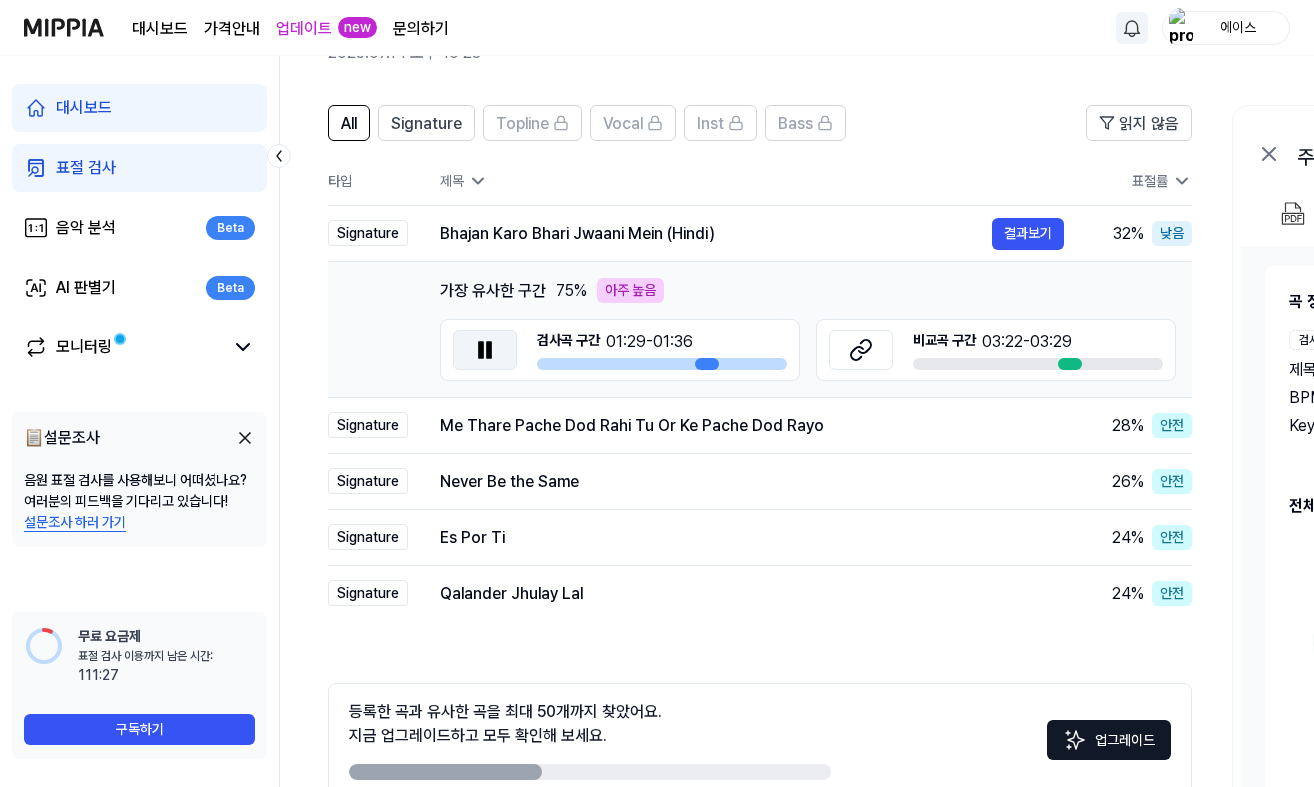 drag, startPoint x: 737, startPoint y: 234, endPoint x: 816, endPoint y: 200, distance: 86.00581 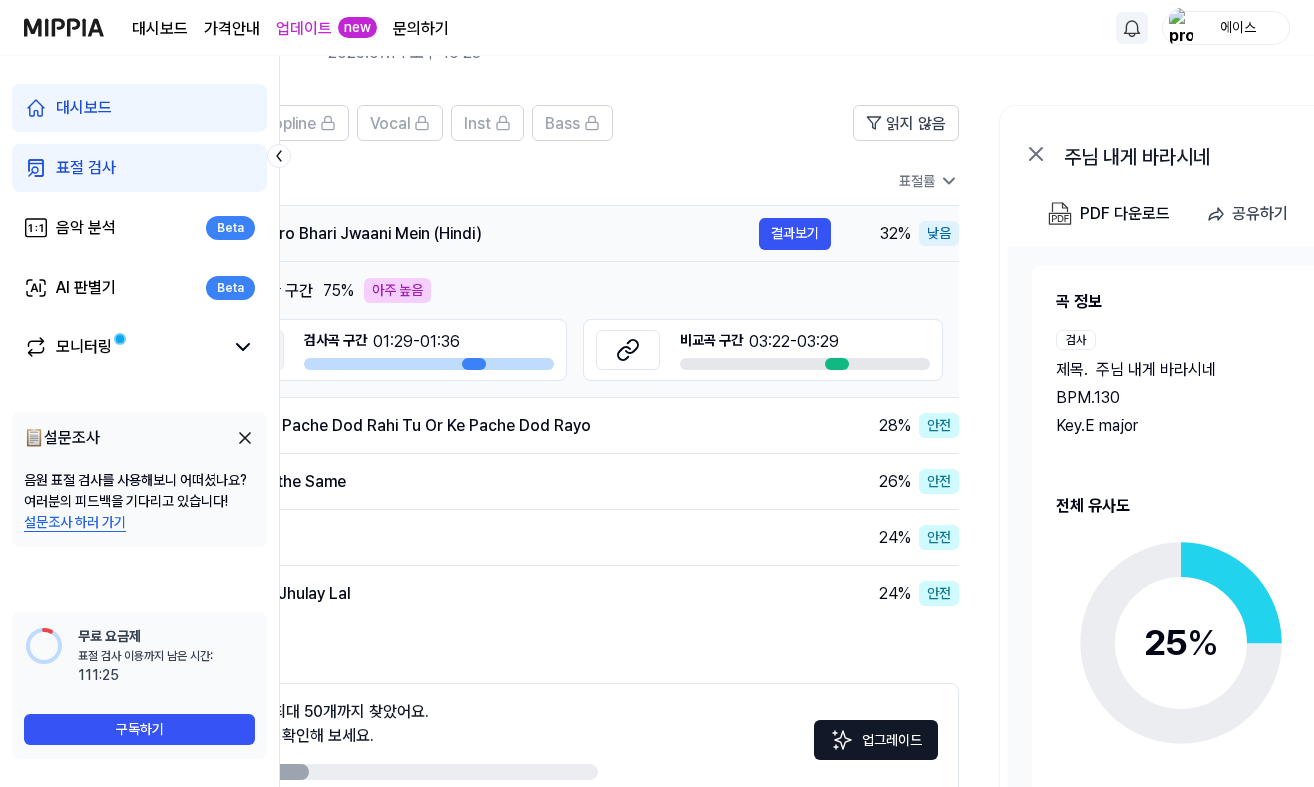 scroll, scrollTop: 0, scrollLeft: 177, axis: horizontal 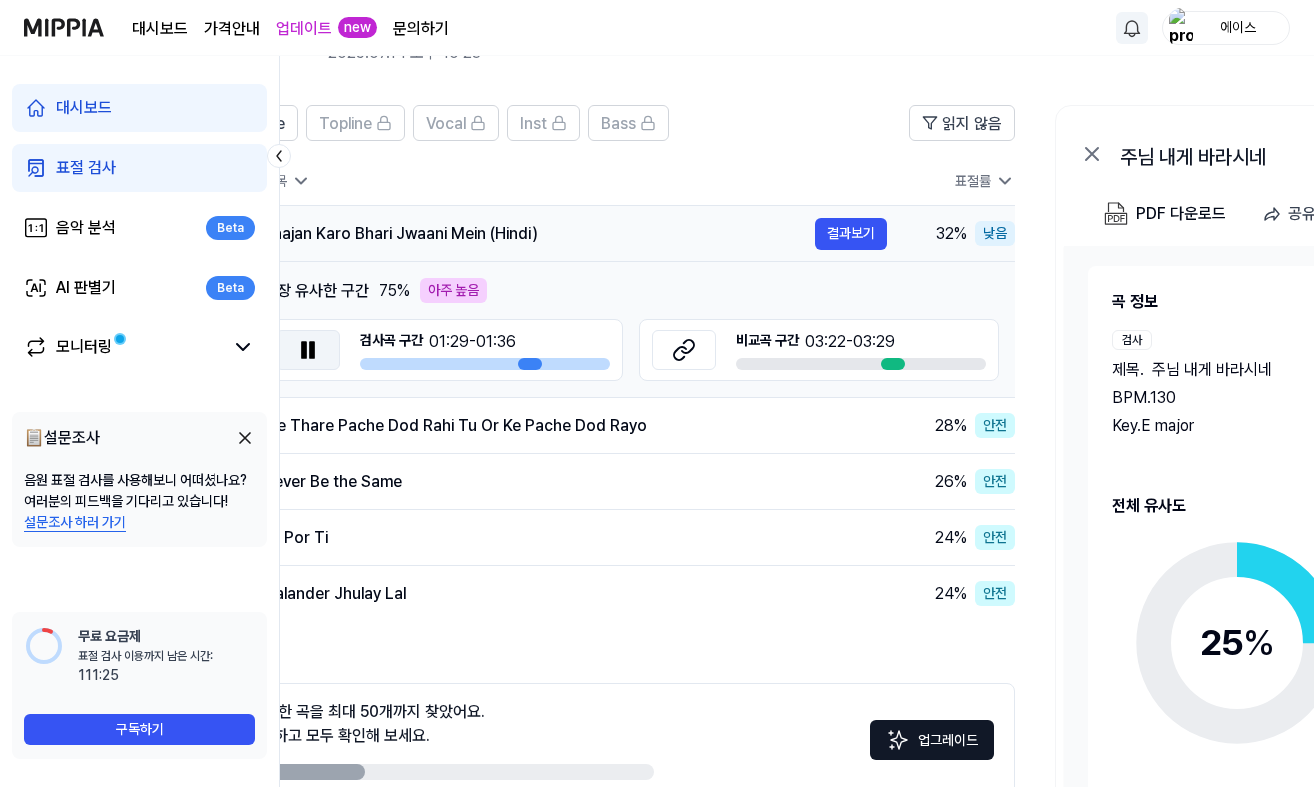 drag, startPoint x: 714, startPoint y: 233, endPoint x: 604, endPoint y: 244, distance: 110.54863 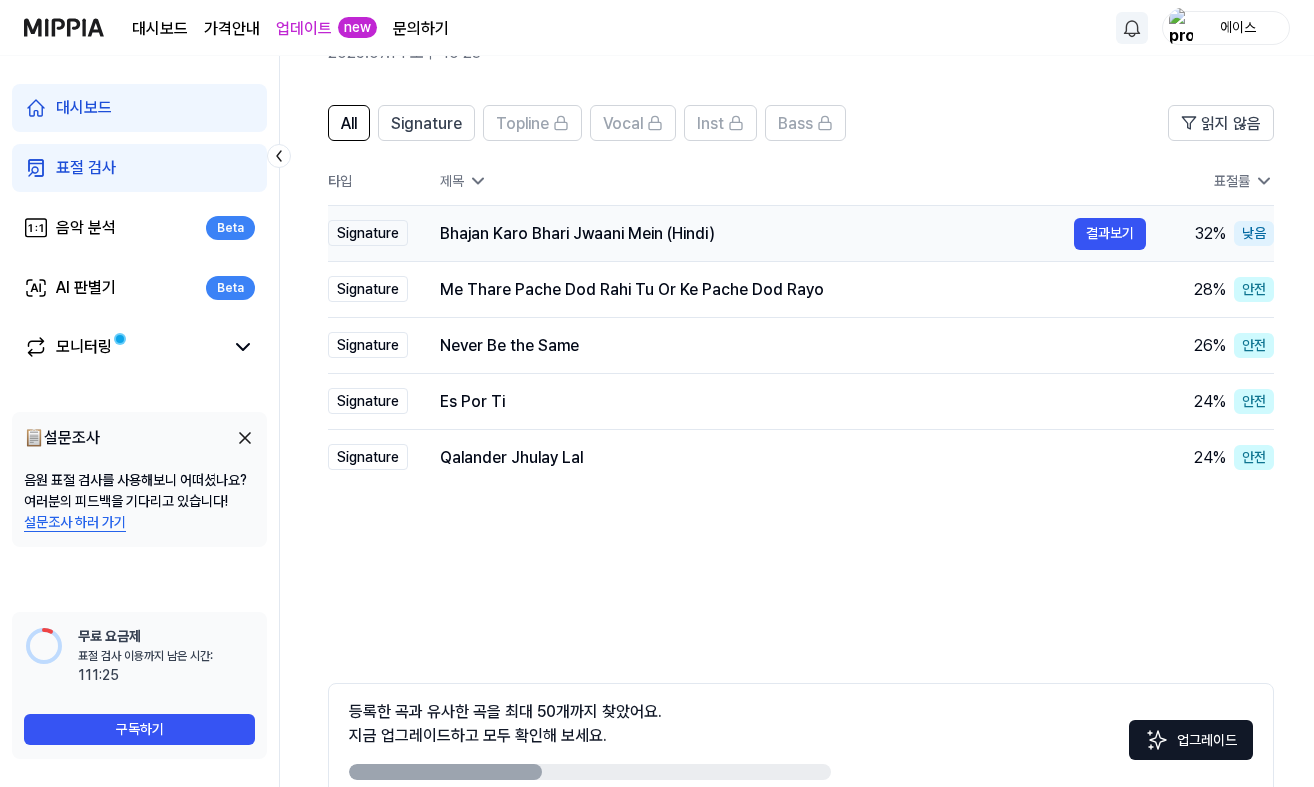 scroll, scrollTop: 0, scrollLeft: 0, axis: both 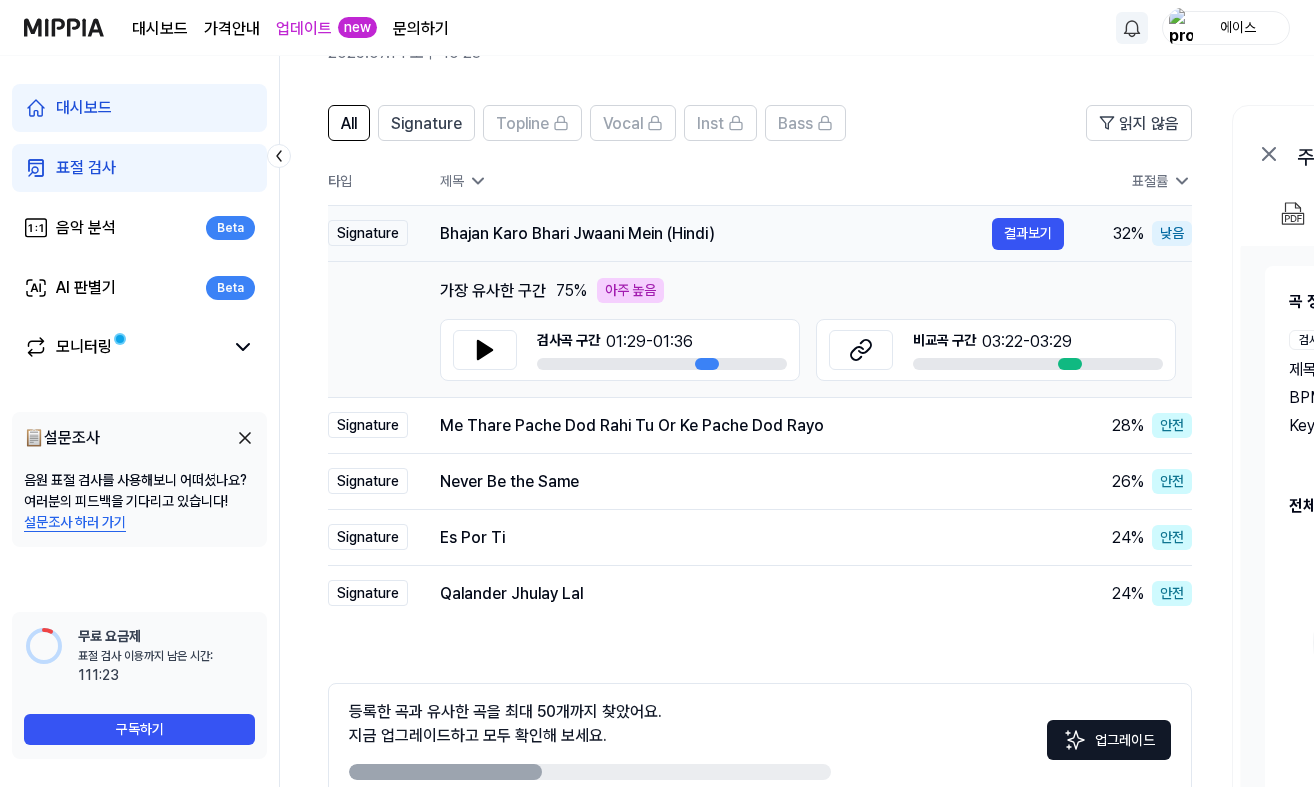 click on "Bhajan Karo Bhari Jwaani Mein (Hindi) 결과보기" at bounding box center (736, 234) 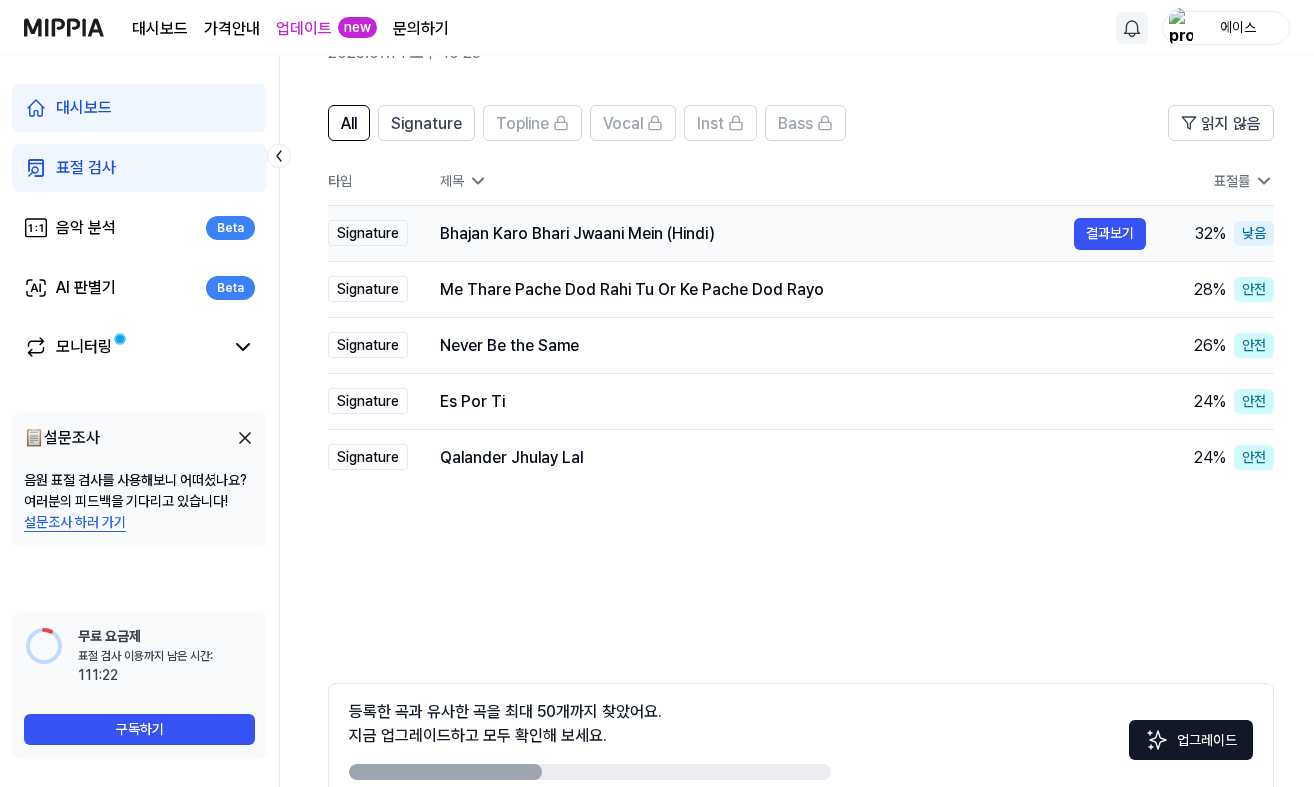 drag, startPoint x: 442, startPoint y: 230, endPoint x: 766, endPoint y: 219, distance: 324.18668 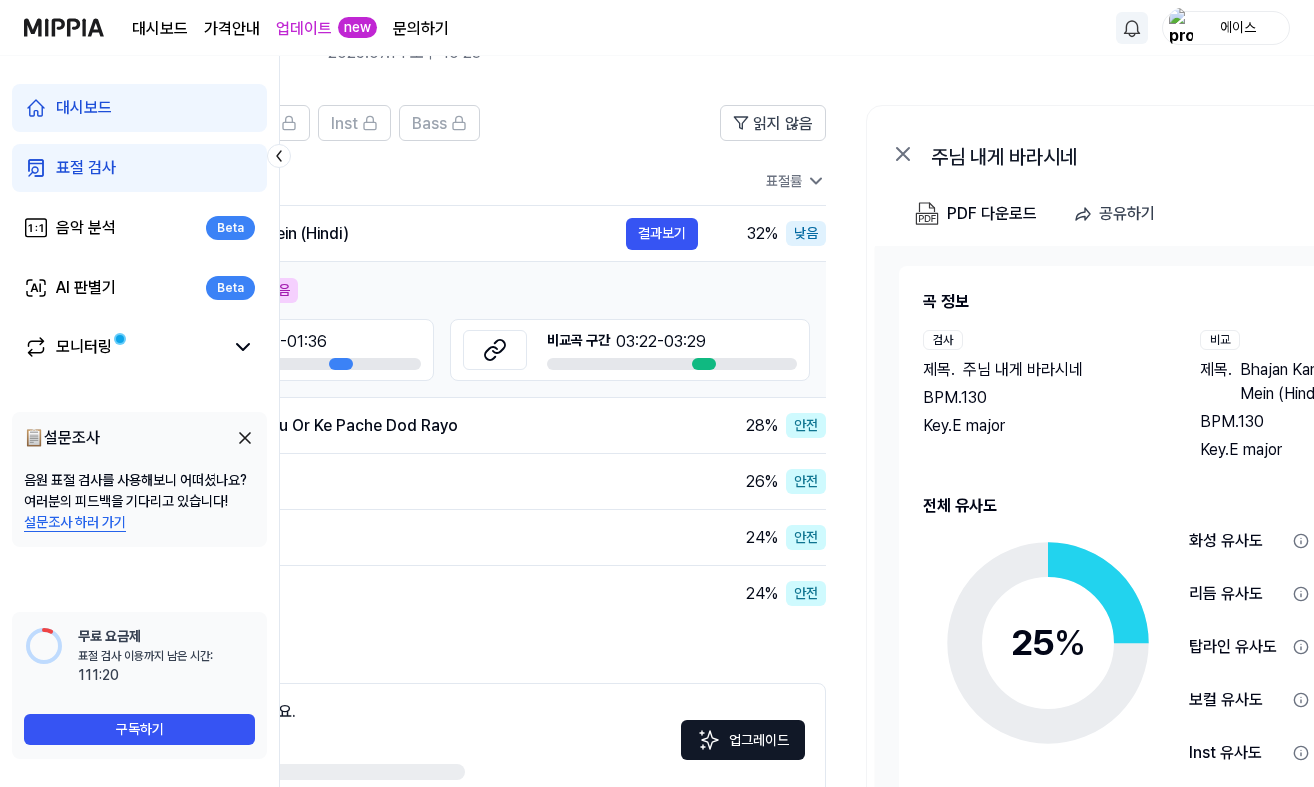 drag, startPoint x: 721, startPoint y: 229, endPoint x: 299, endPoint y: 266, distance: 423.61893 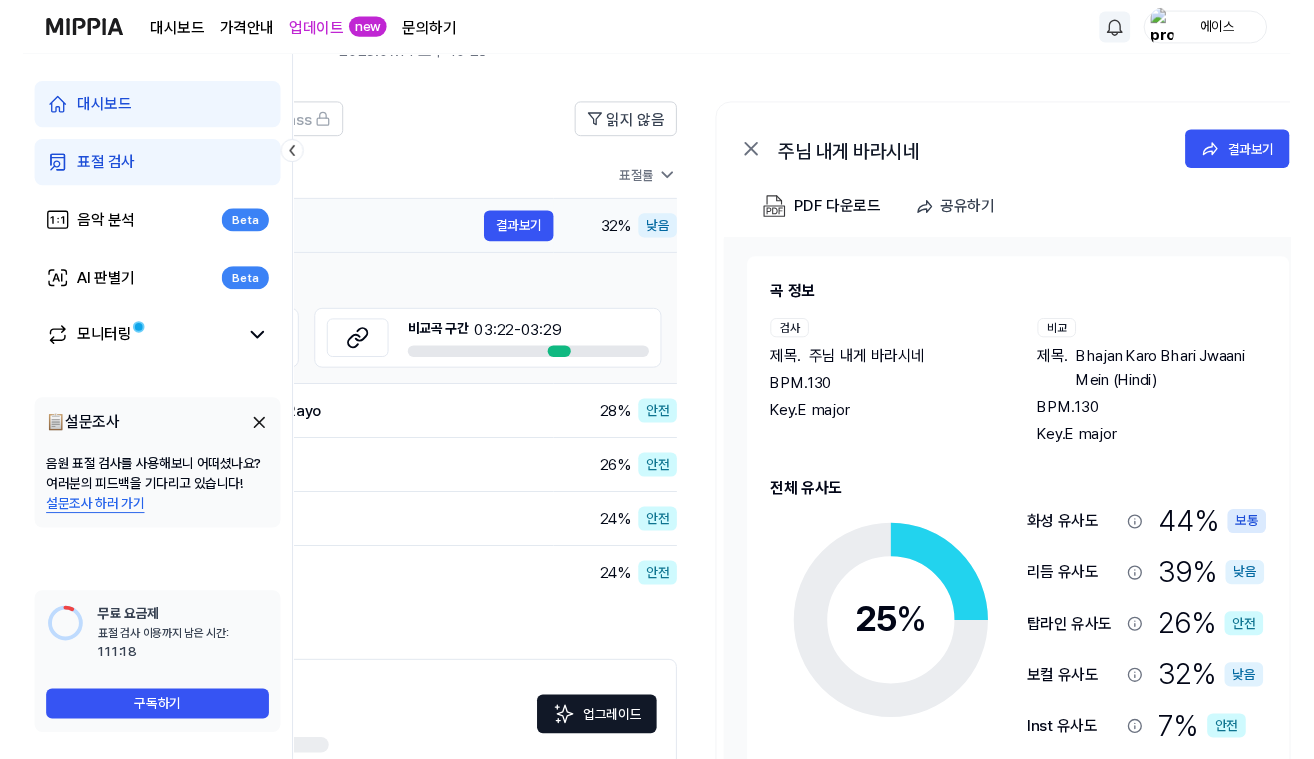 scroll, scrollTop: 0, scrollLeft: 0, axis: both 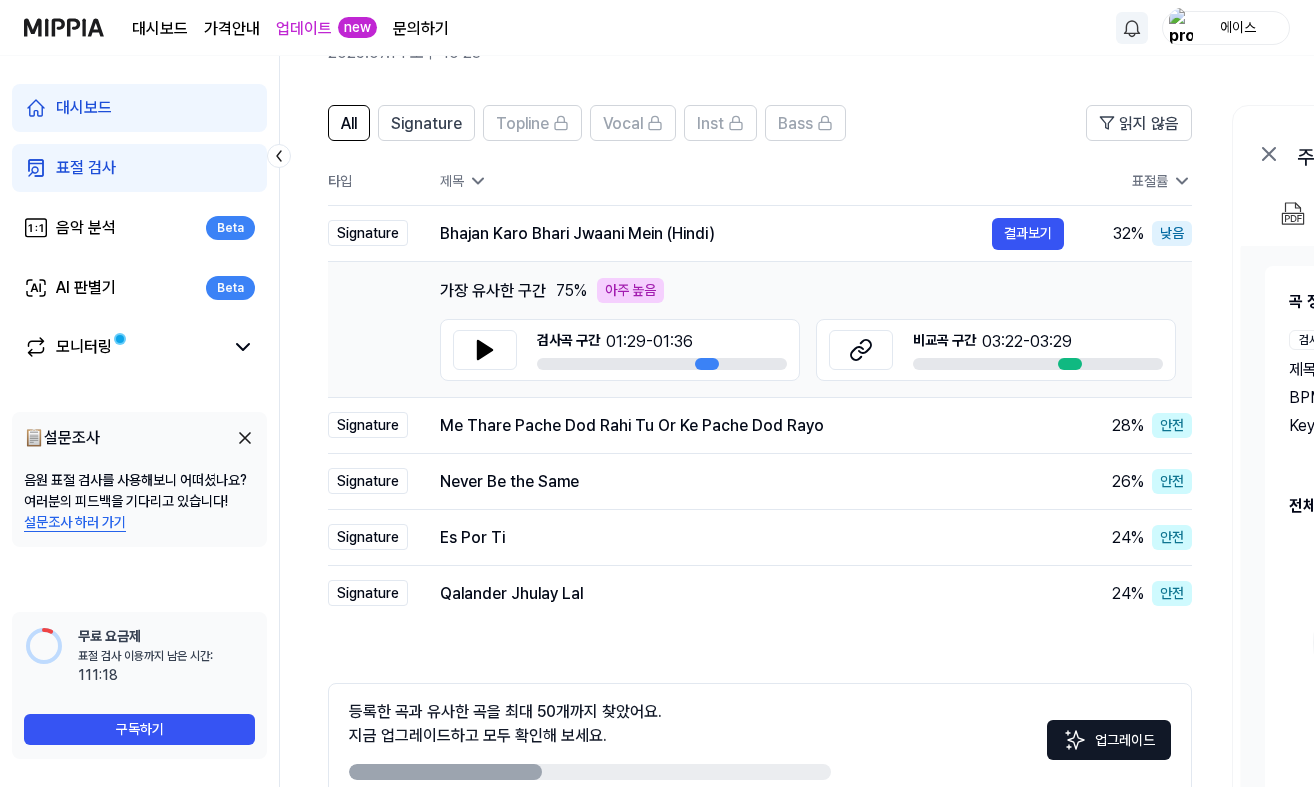 drag, startPoint x: 534, startPoint y: 242, endPoint x: 1318, endPoint y: 218, distance: 784.36725 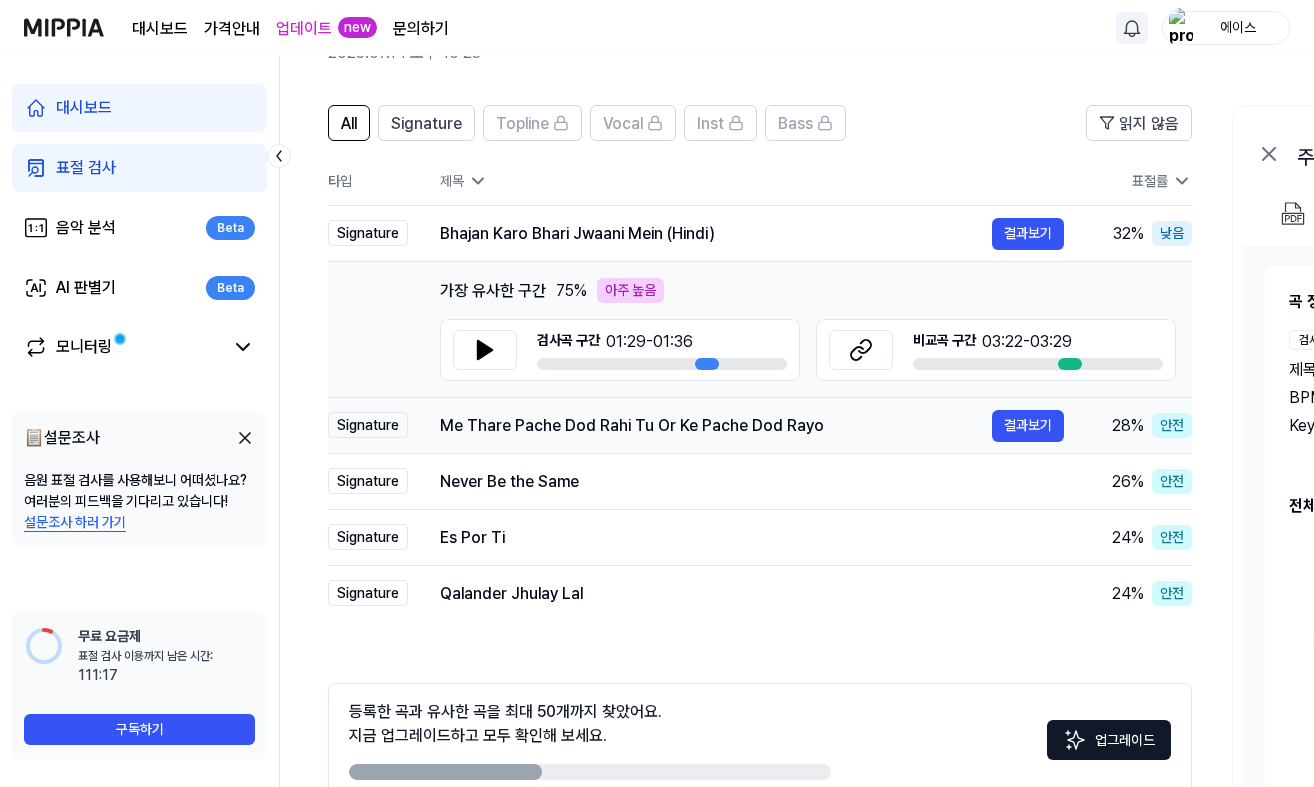 click on "Me Thare Pache Dod Rahi Tu Or Ke Pache Dod Rayo" at bounding box center [716, 426] 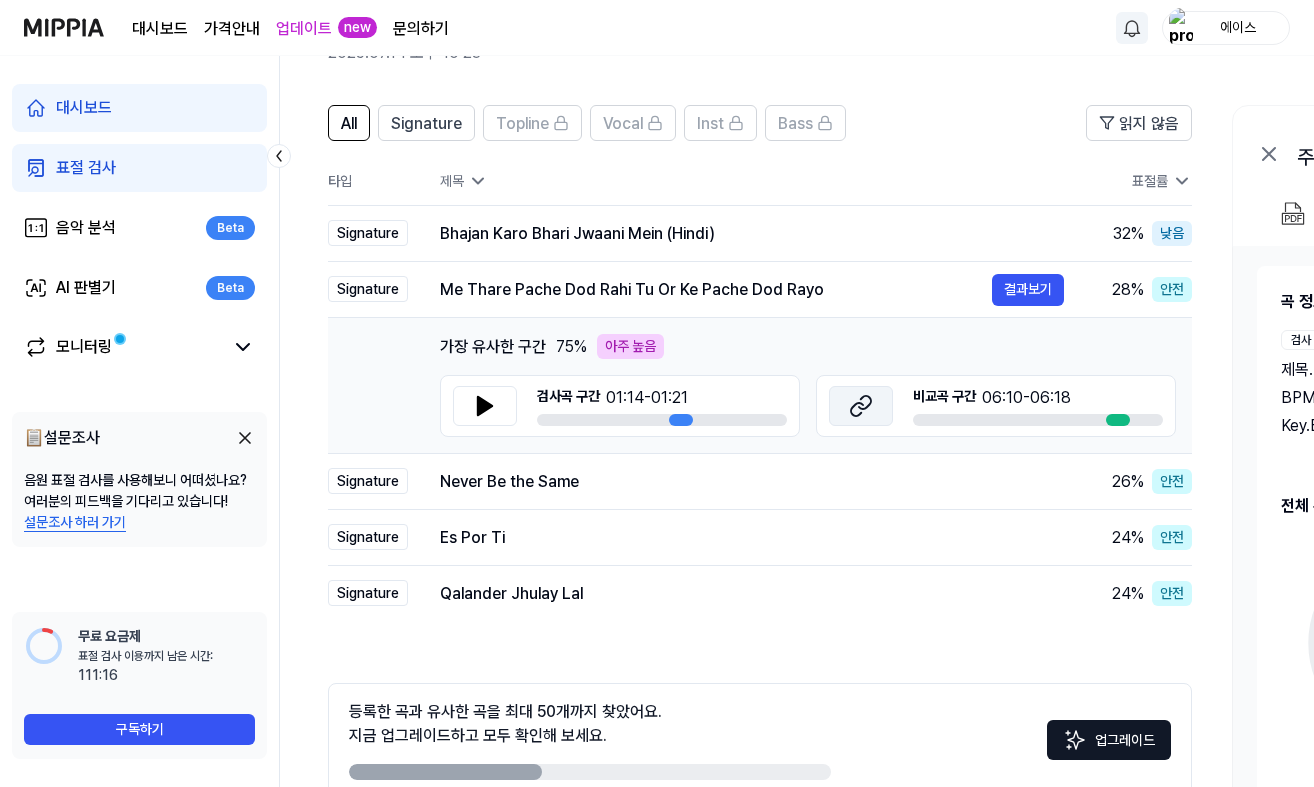 click at bounding box center [861, 406] 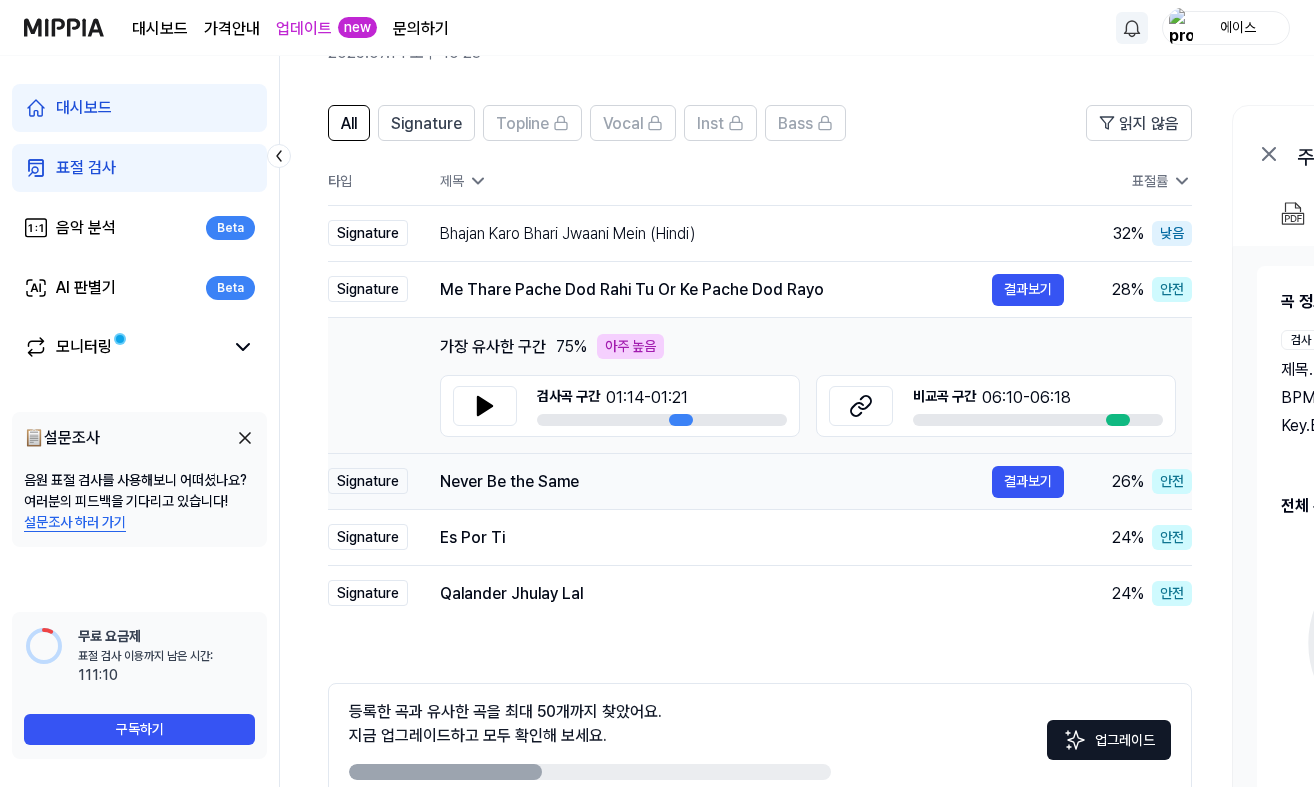 click on "Never Be the Same 결과보기" at bounding box center (736, 482) 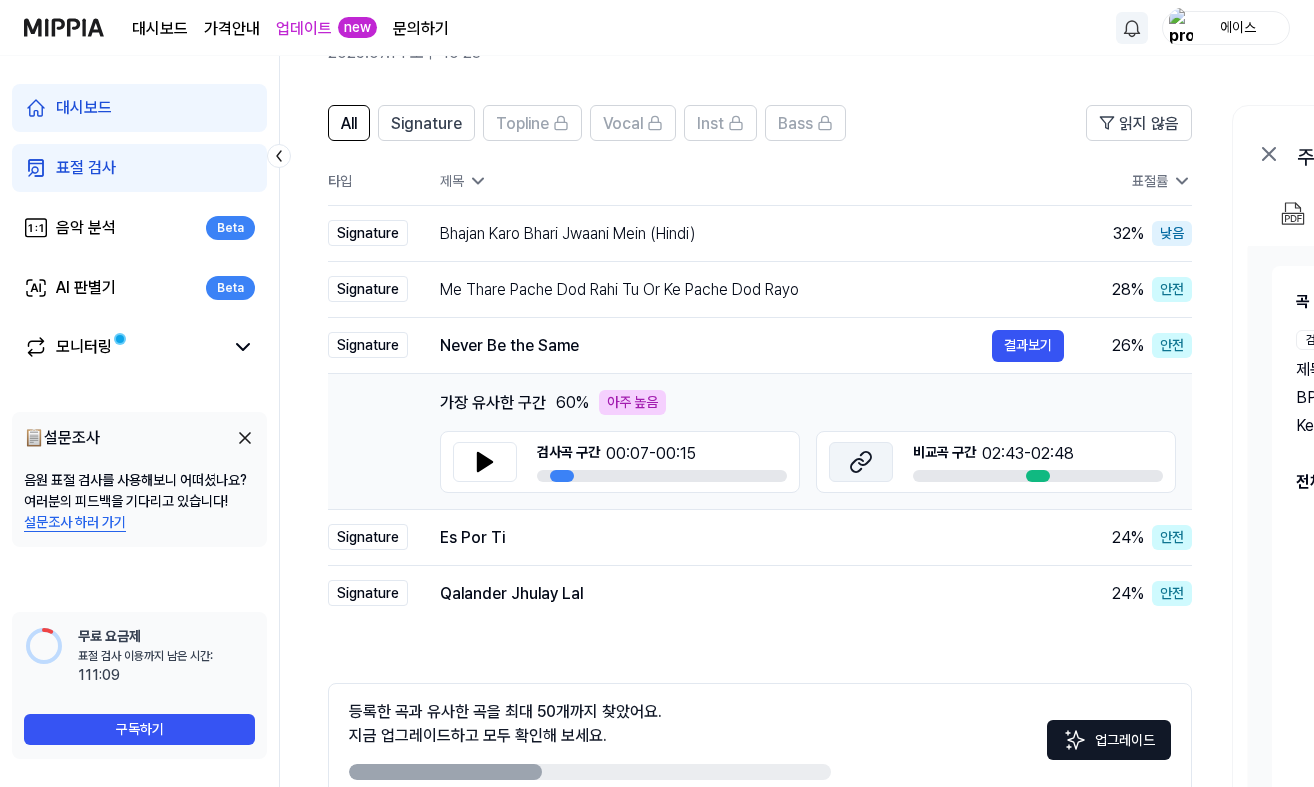 click at bounding box center [861, 462] 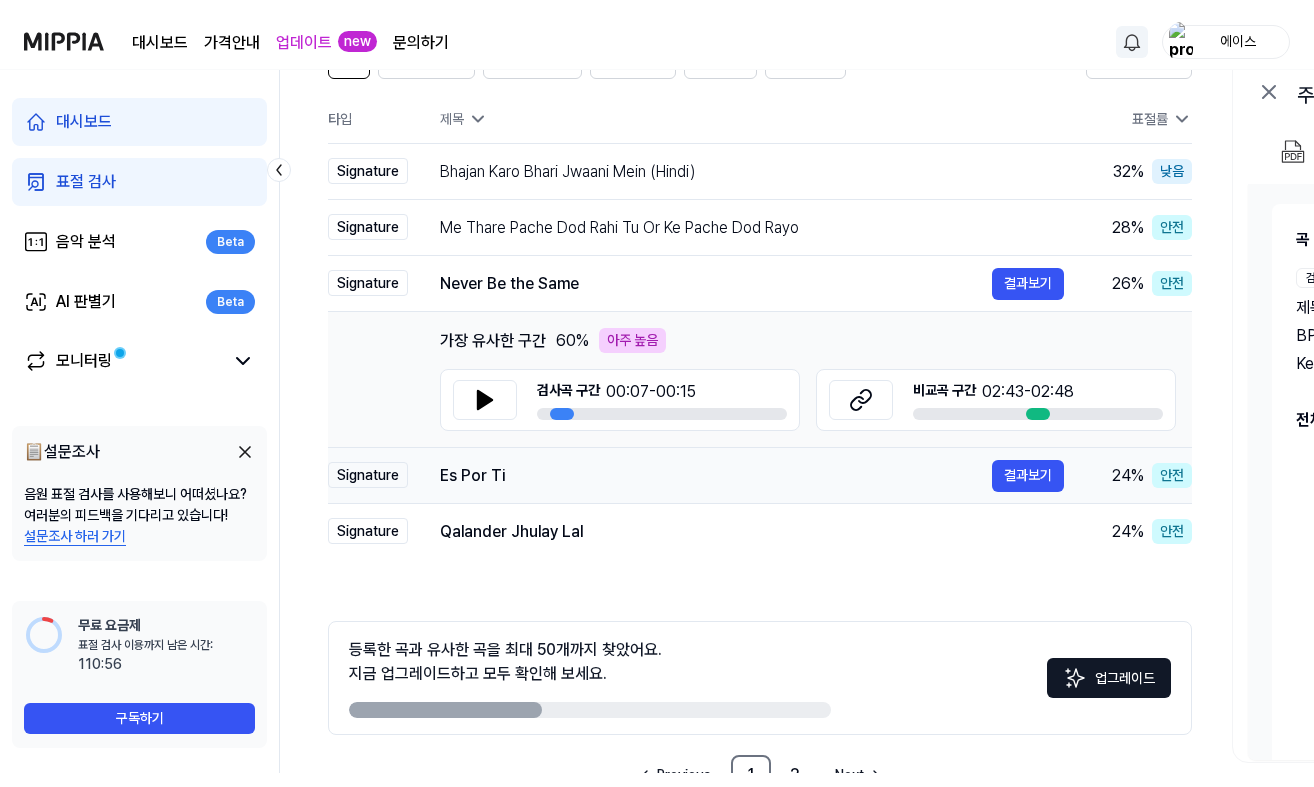 scroll, scrollTop: 231, scrollLeft: 0, axis: vertical 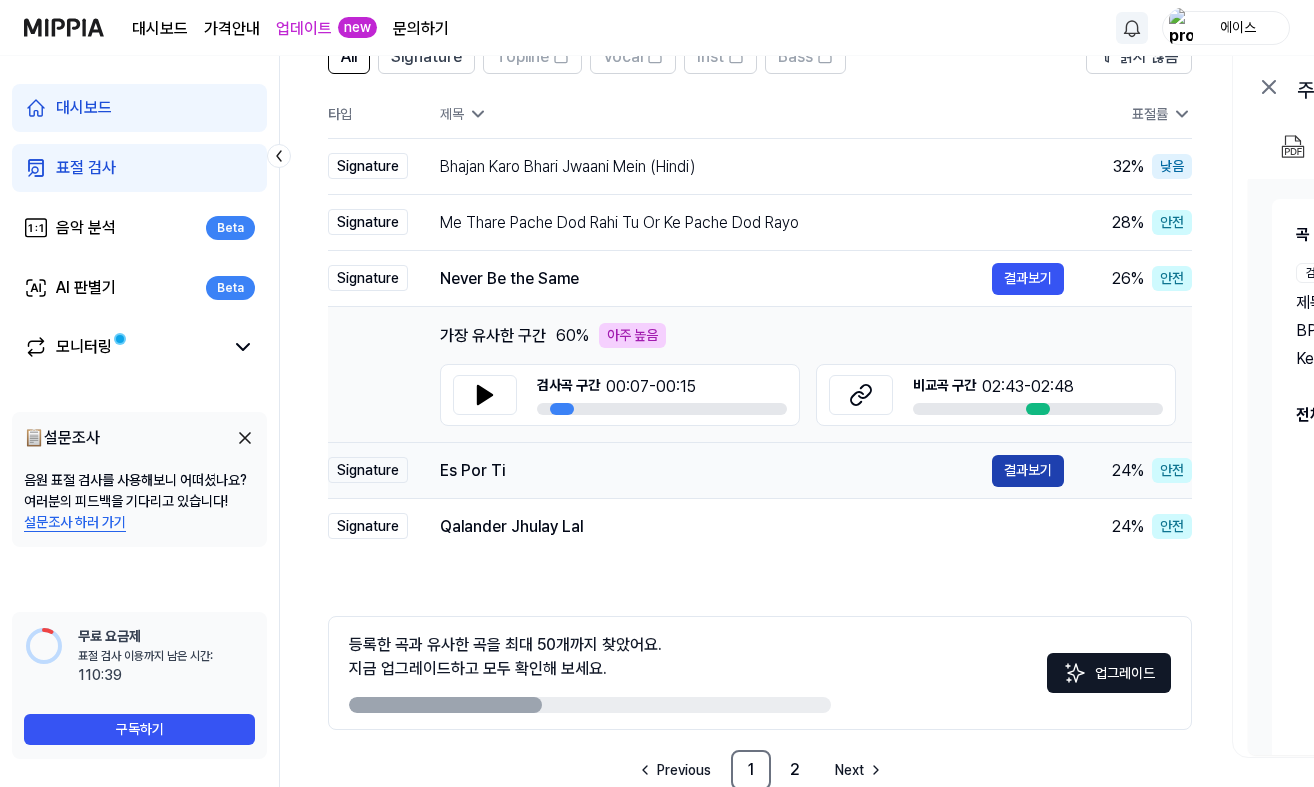 click on "결과보기" at bounding box center [1028, 471] 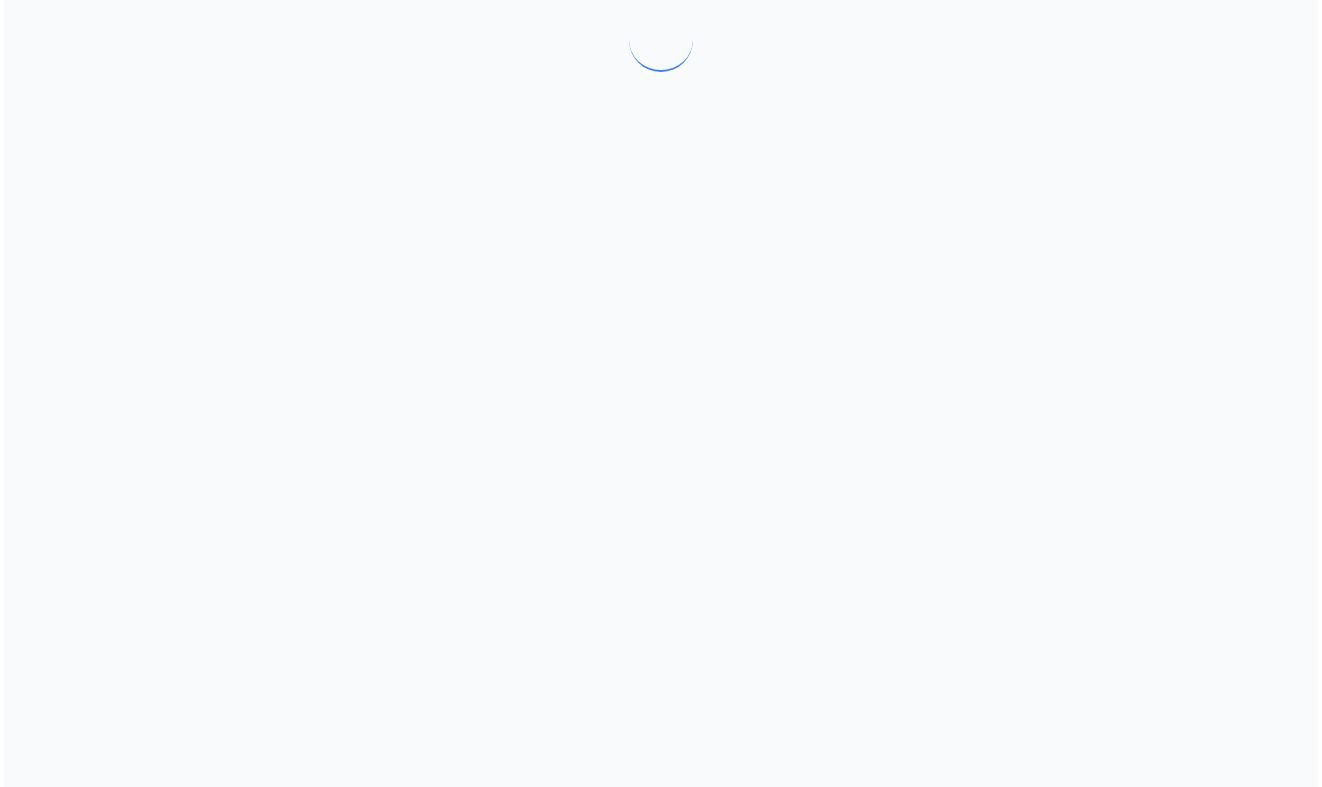 scroll, scrollTop: 0, scrollLeft: 0, axis: both 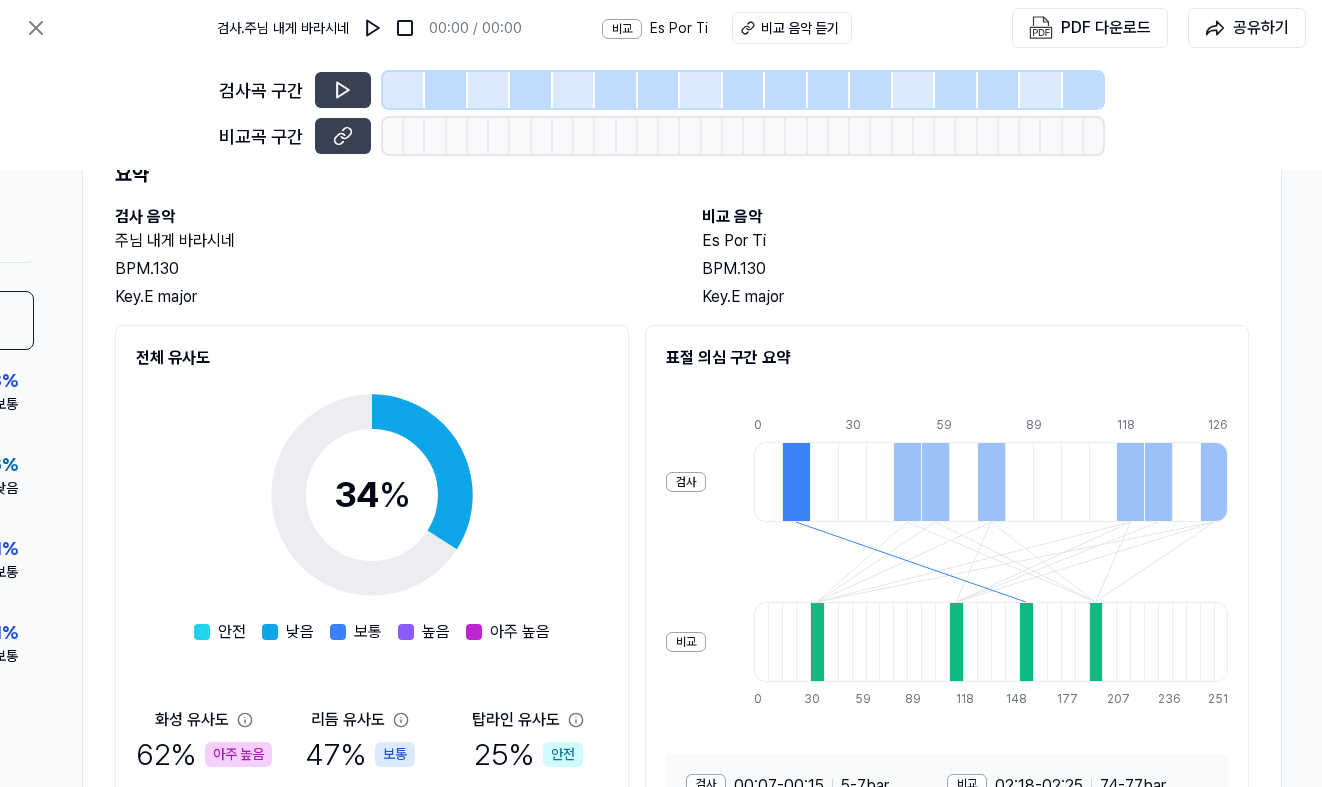 click at bounding box center (796, 482) 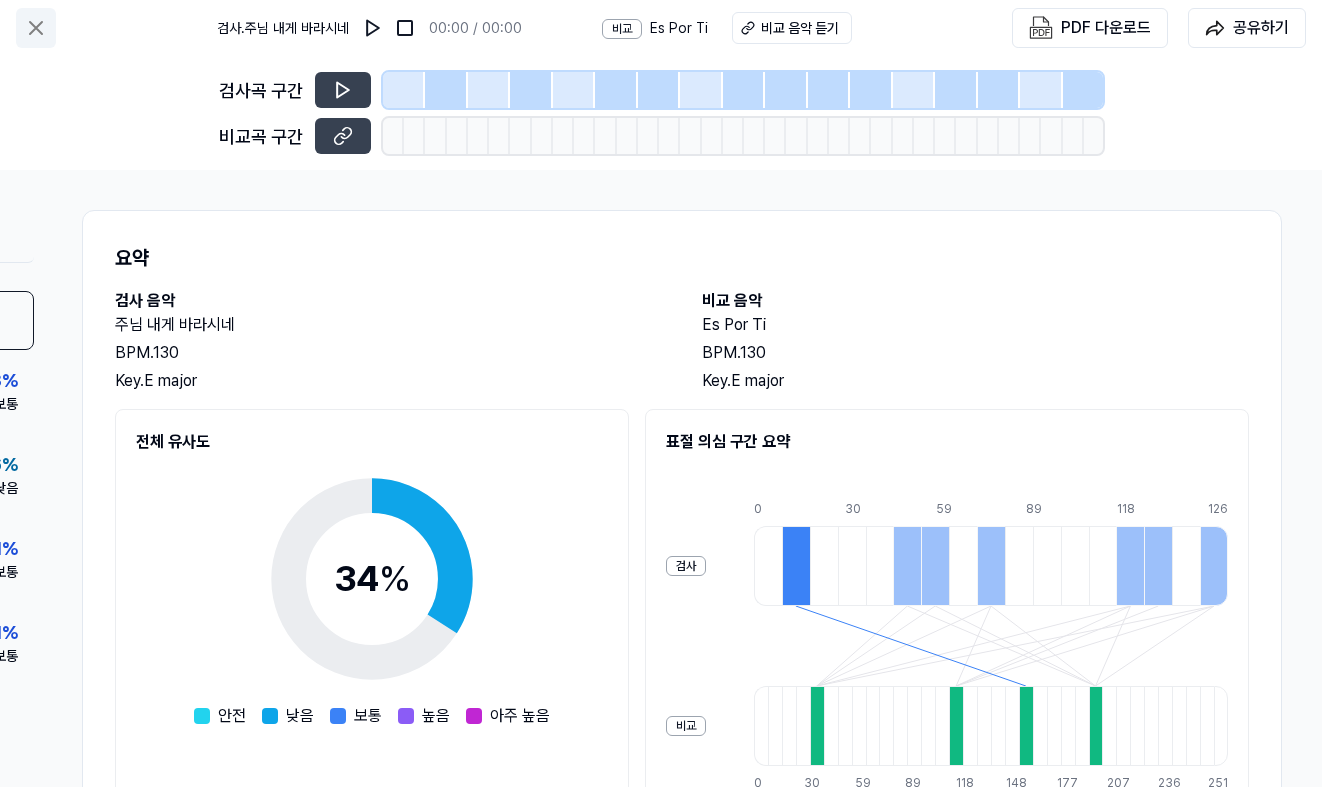 scroll, scrollTop: 0, scrollLeft: 302, axis: horizontal 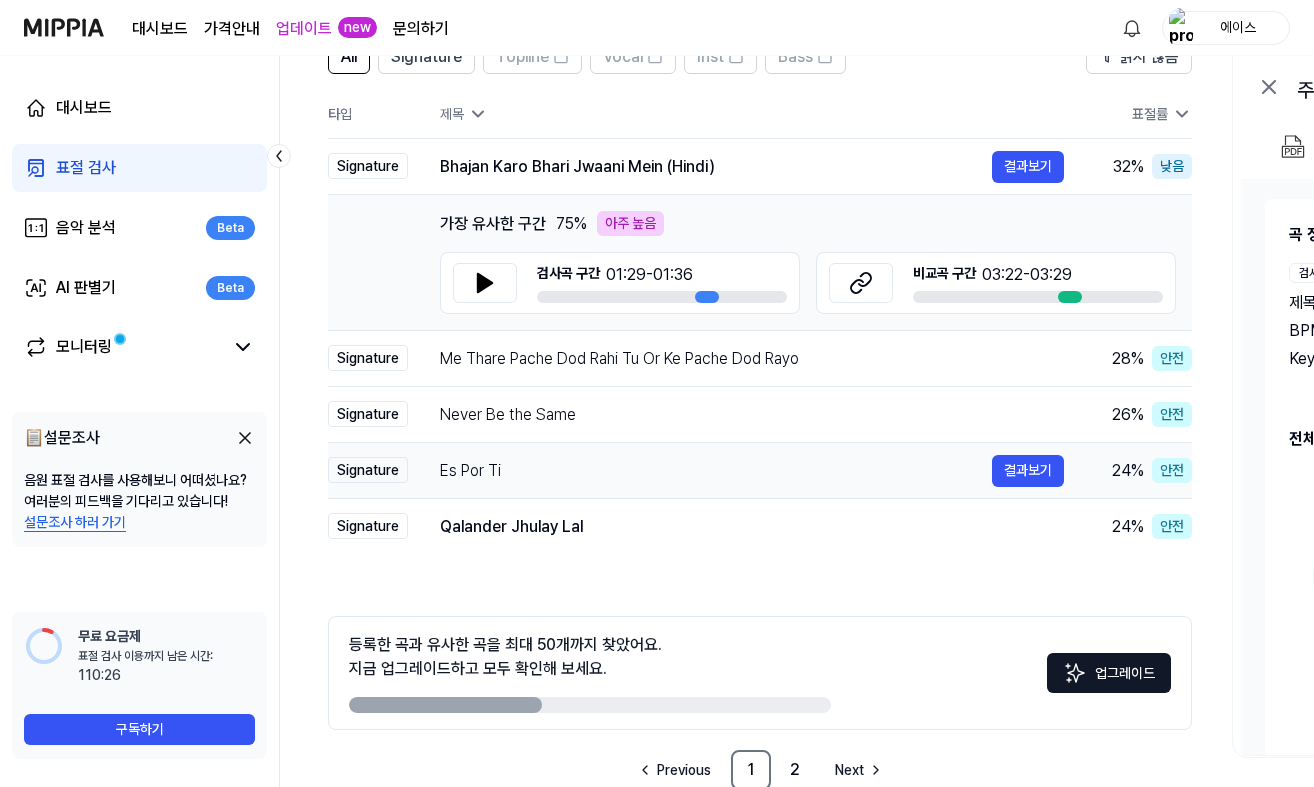 click on "24 %" at bounding box center (1128, 471) 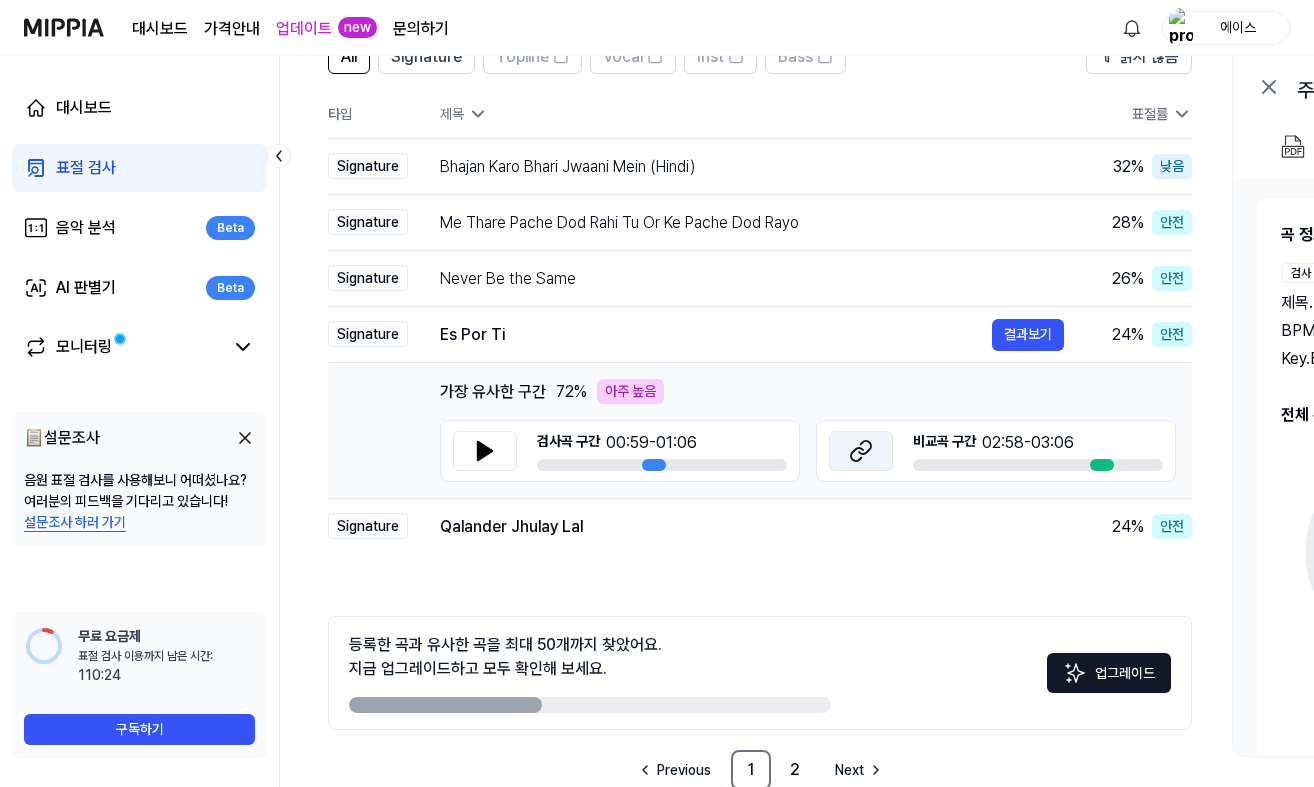 click 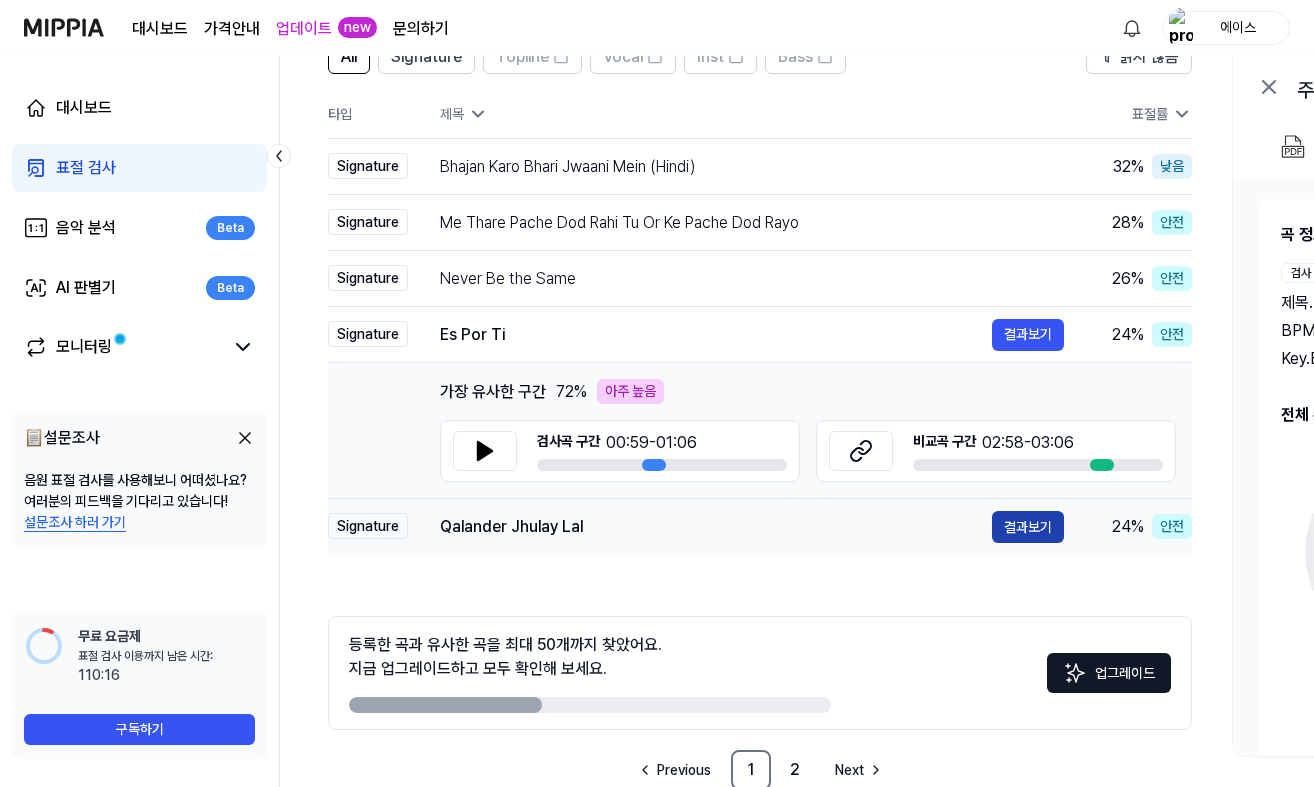click on "결과보기" at bounding box center [1028, 527] 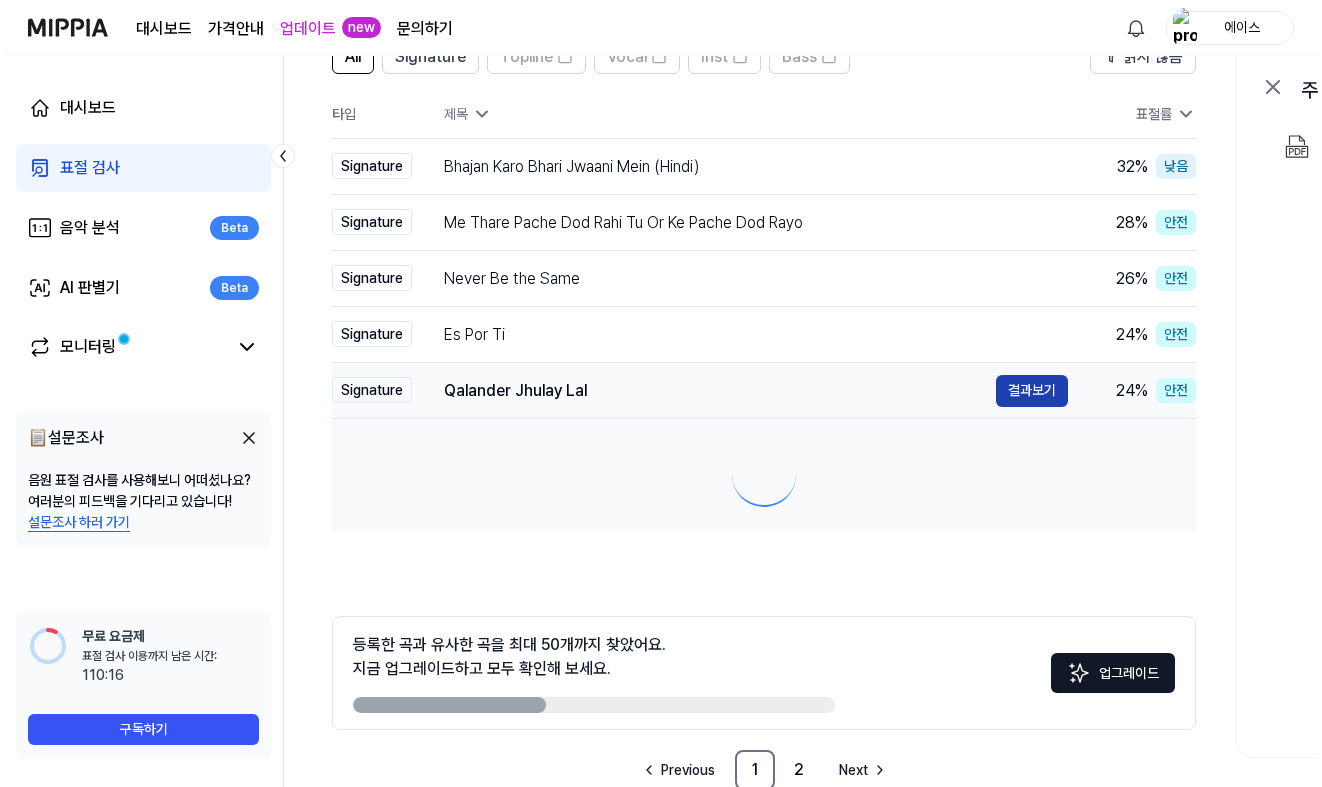 scroll, scrollTop: 0, scrollLeft: 0, axis: both 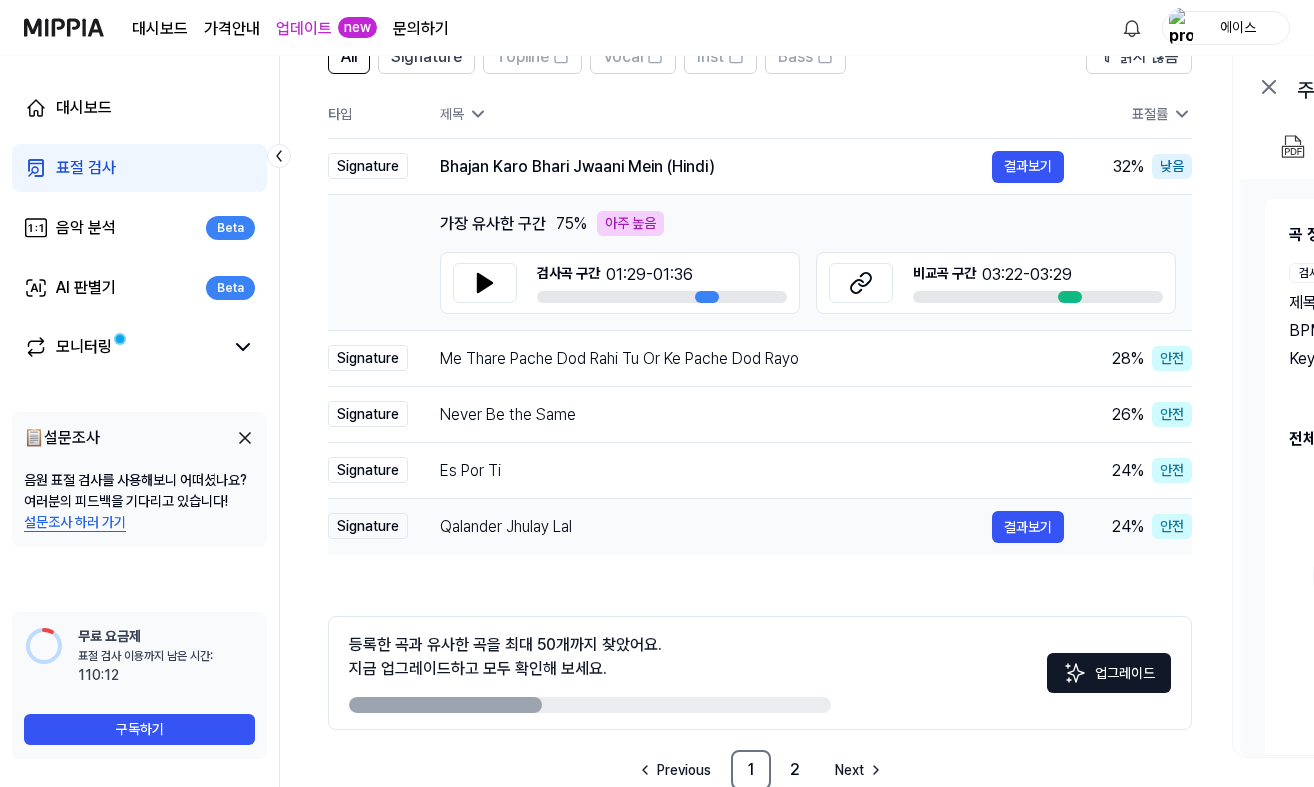 click on "Qalander Jhulay Lal" at bounding box center [716, 527] 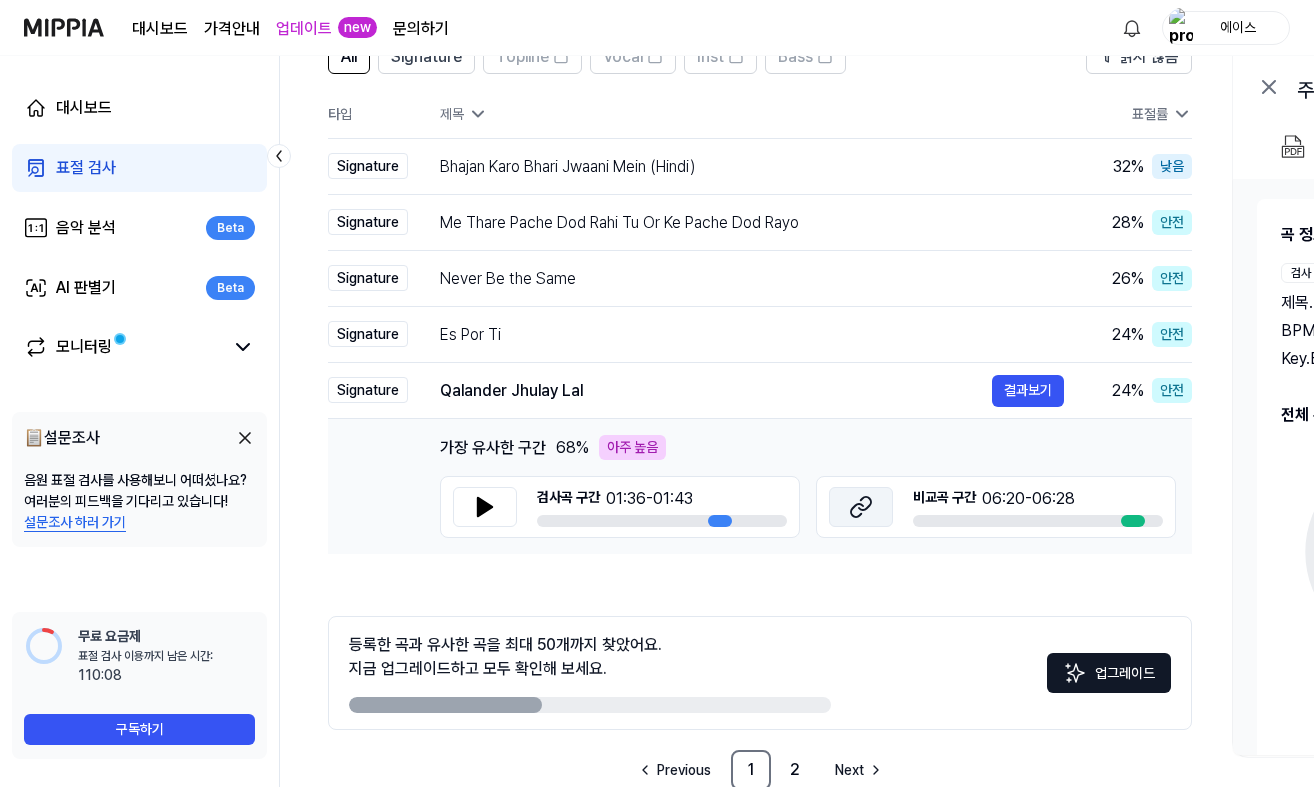 click 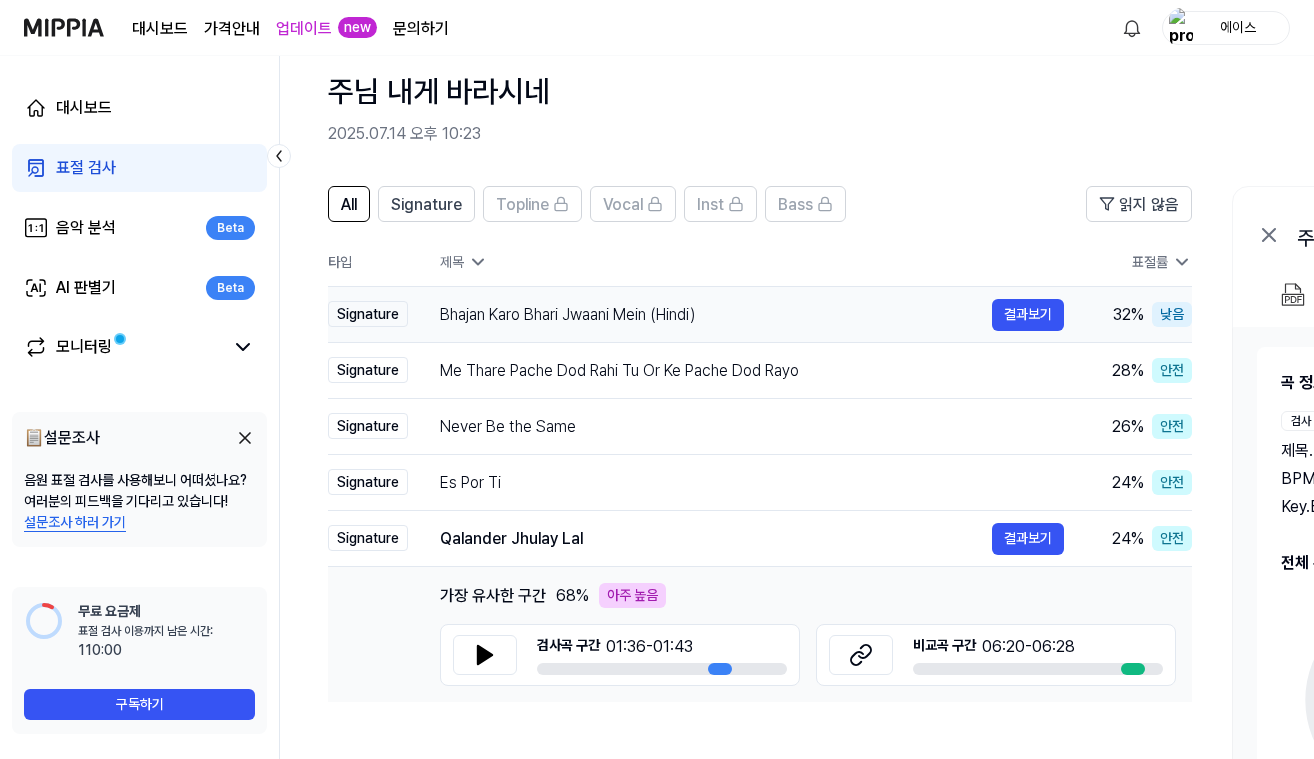 scroll, scrollTop: 48, scrollLeft: 0, axis: vertical 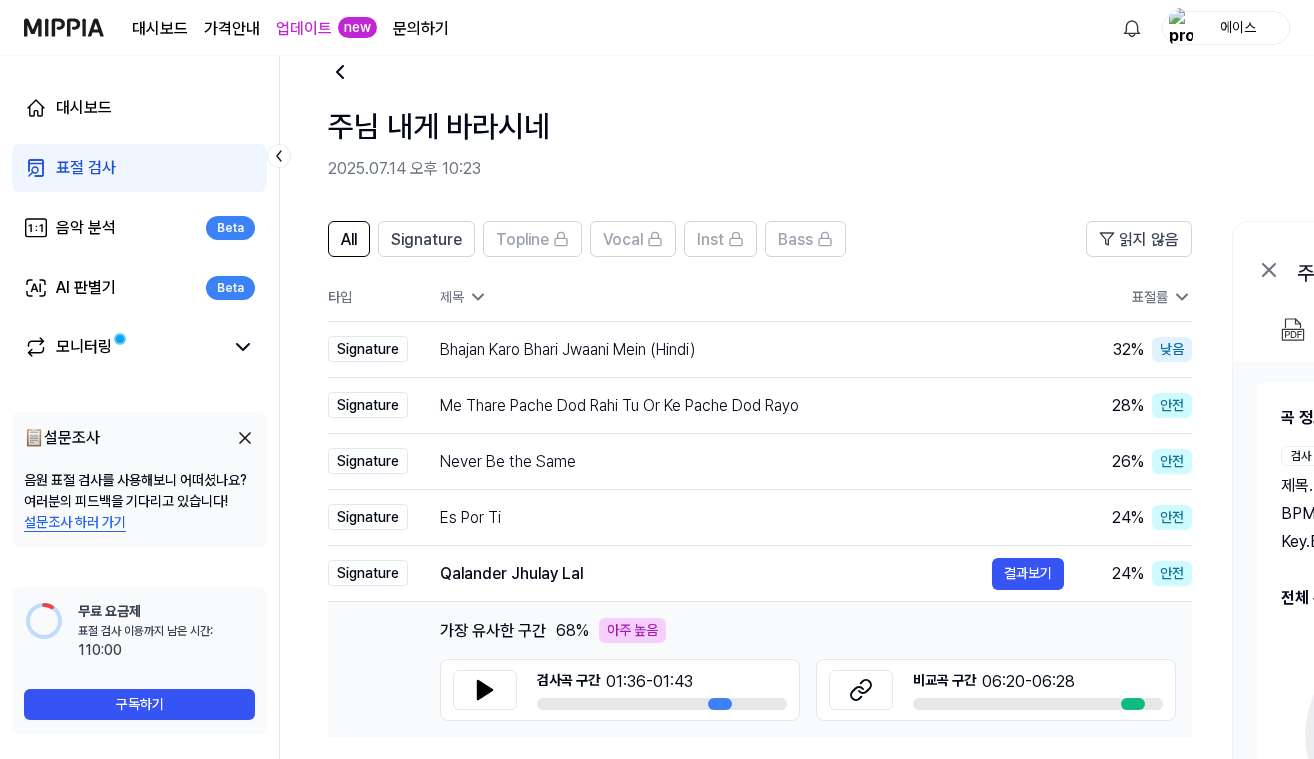 click 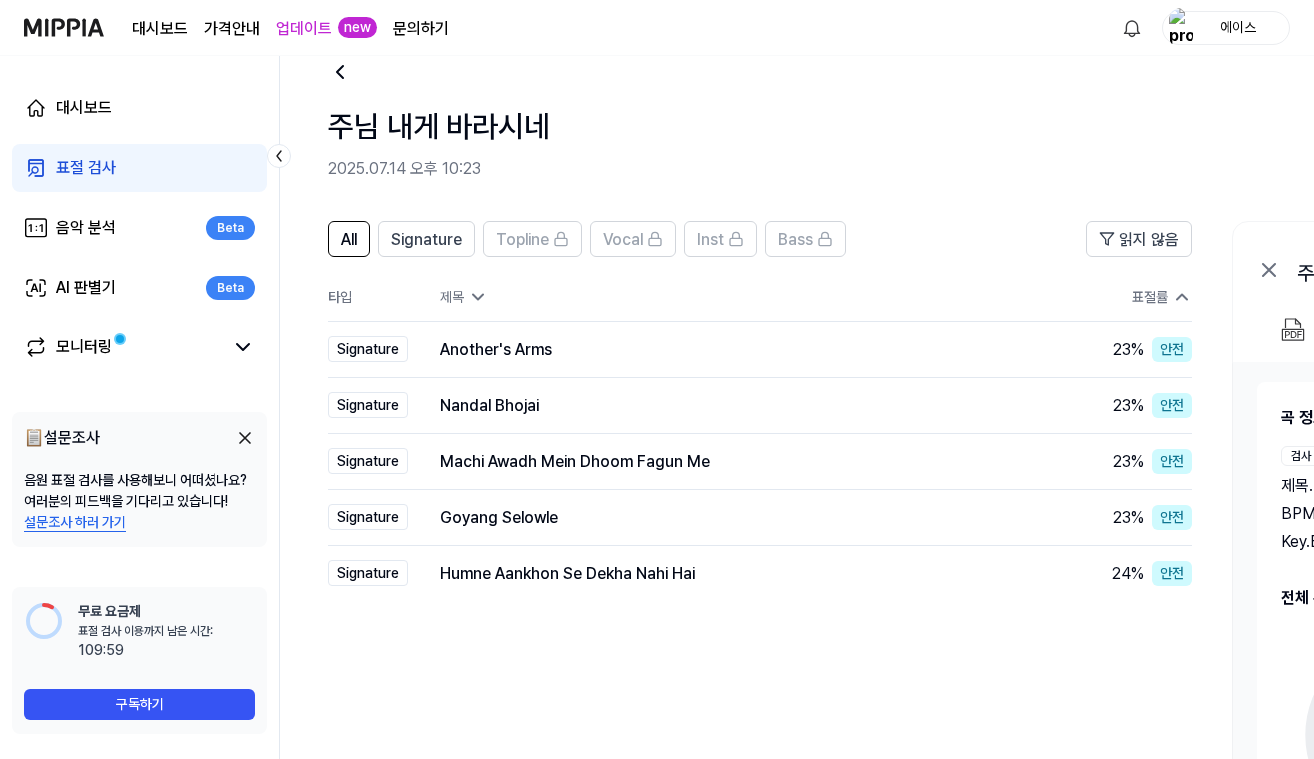 click 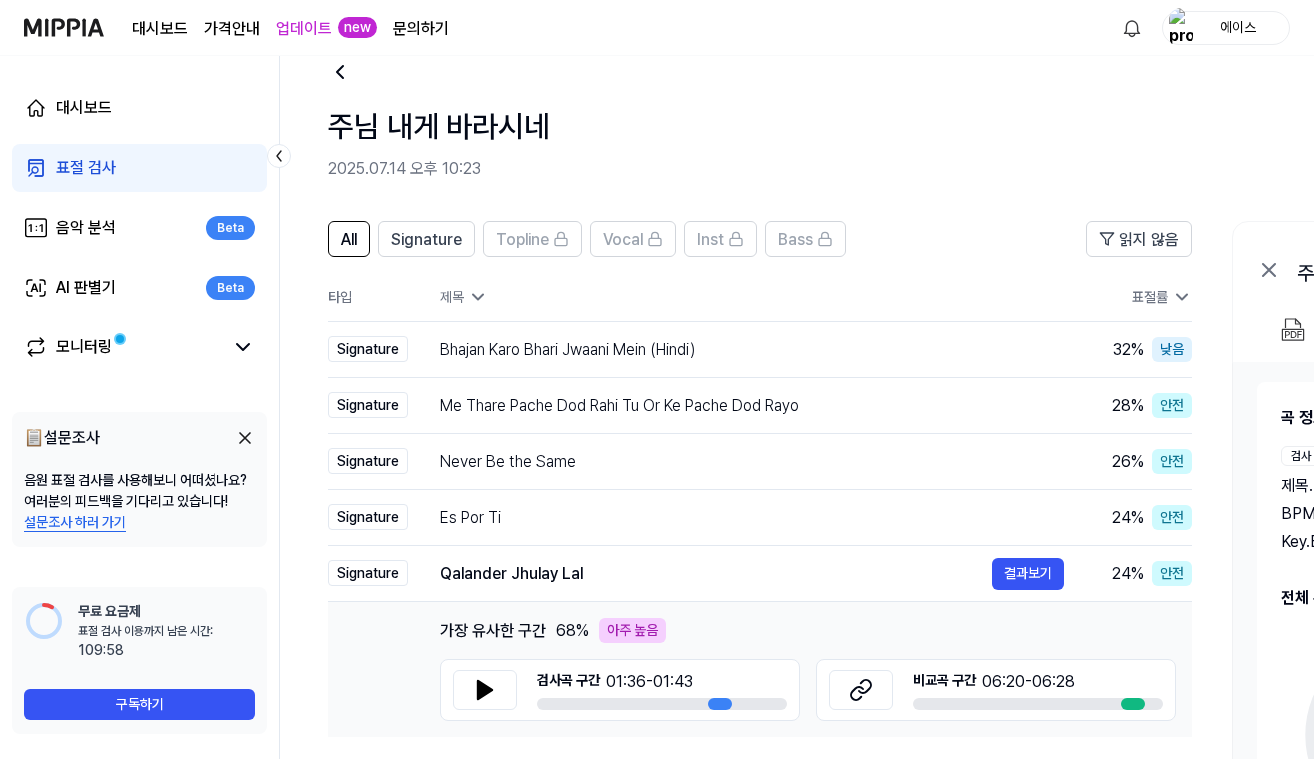 click 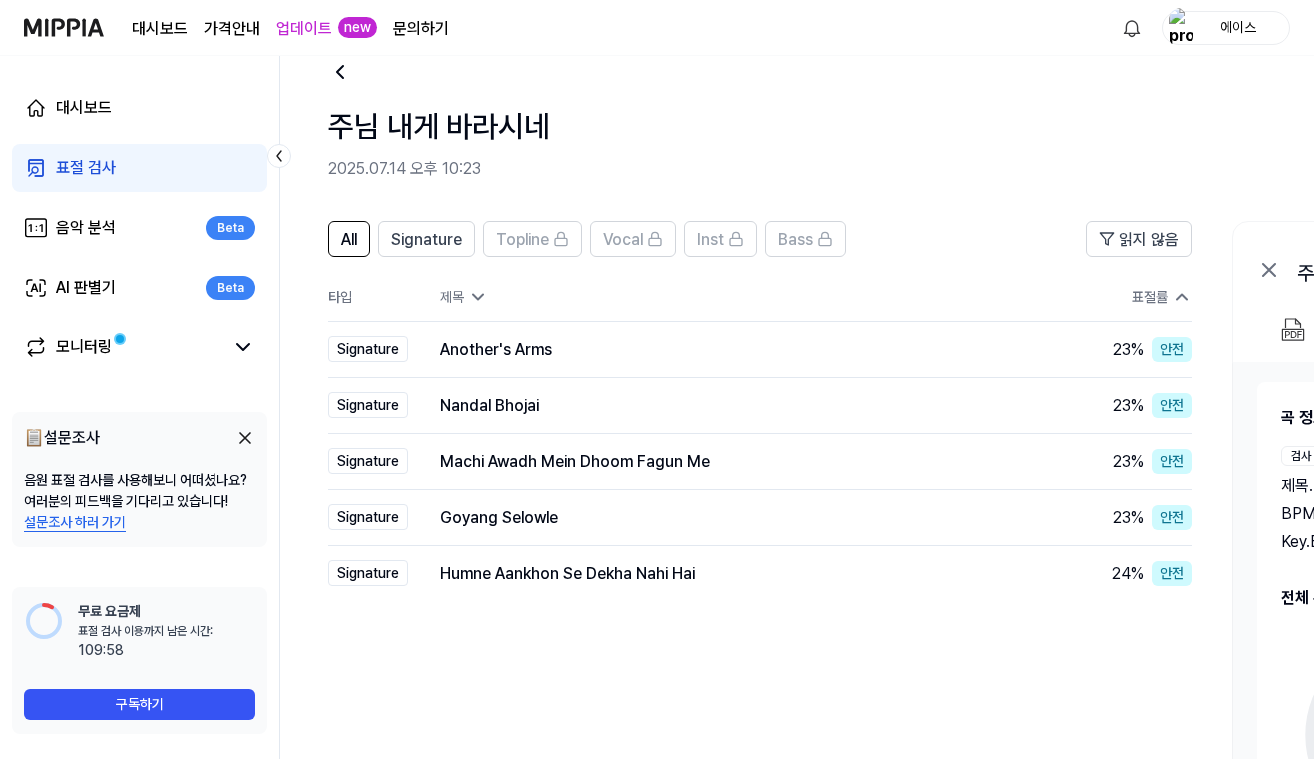 click 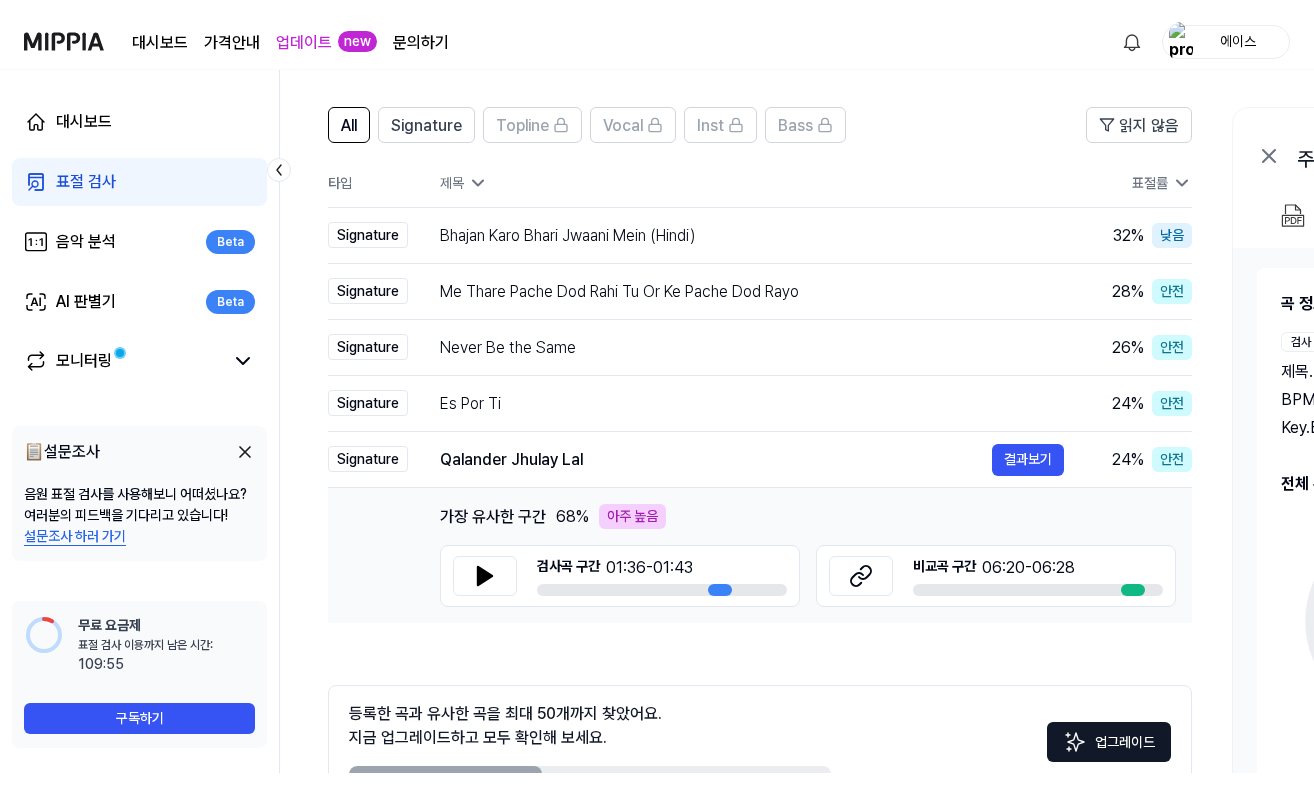 scroll, scrollTop: 161, scrollLeft: 0, axis: vertical 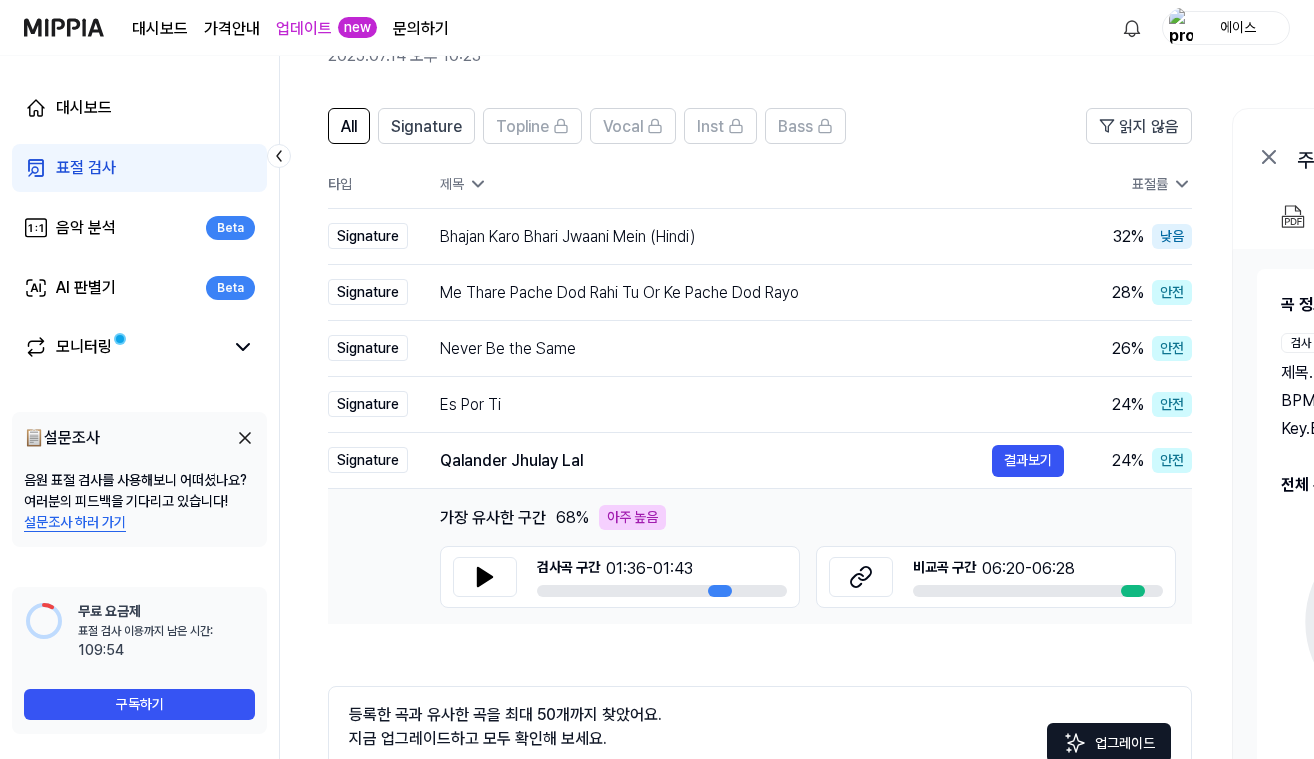 click 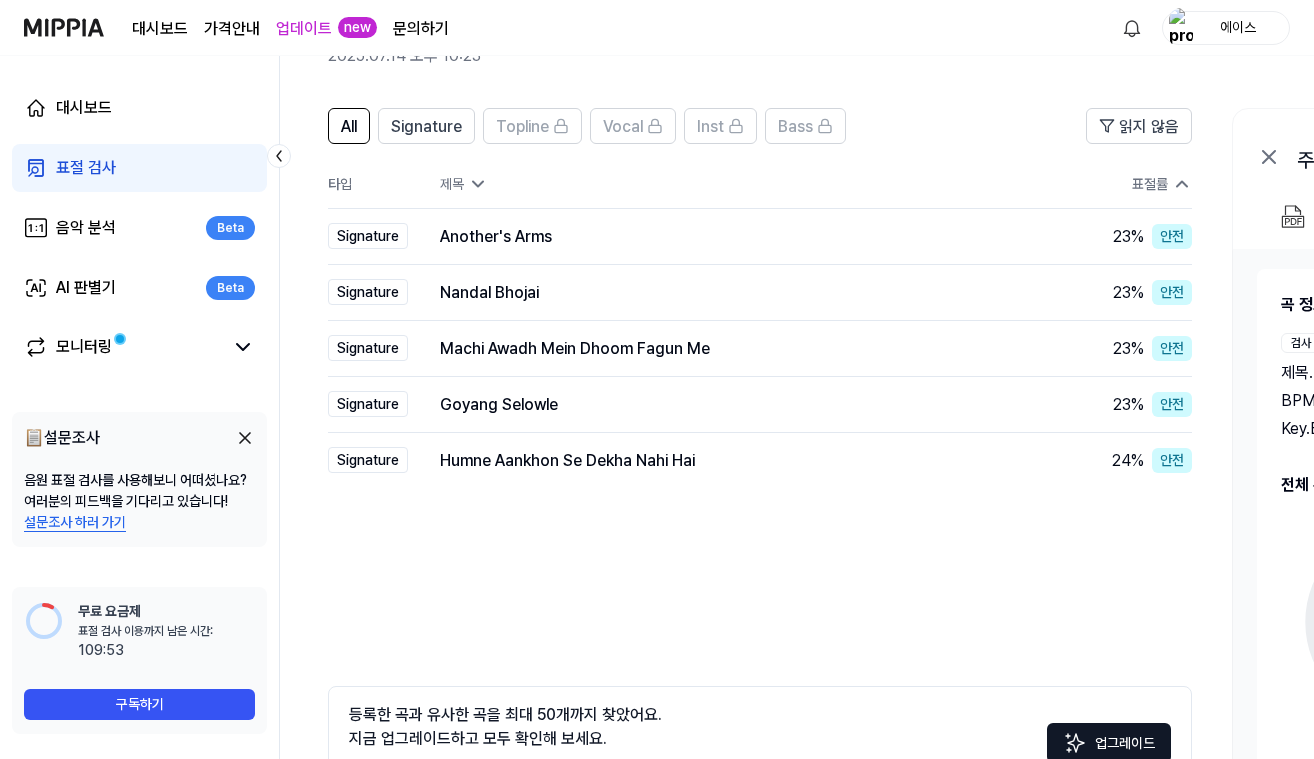 click 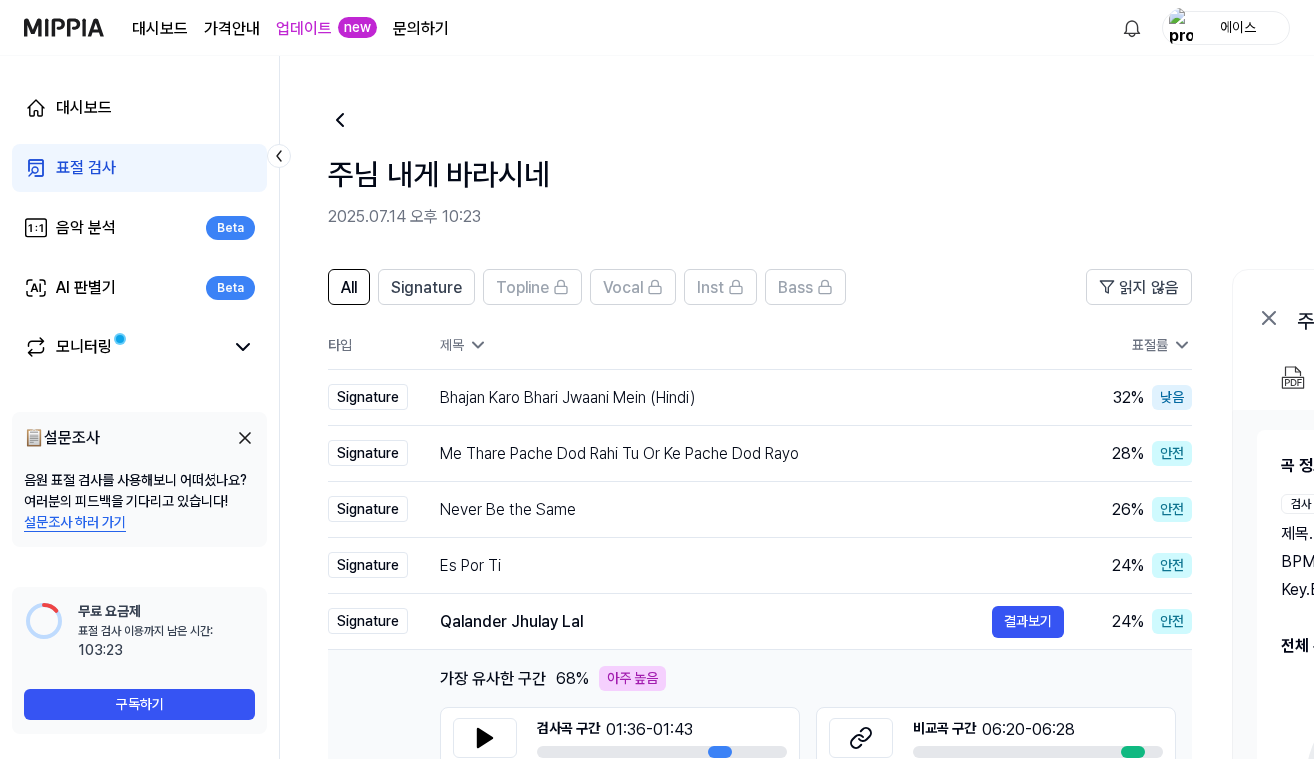 scroll, scrollTop: 0, scrollLeft: 0, axis: both 